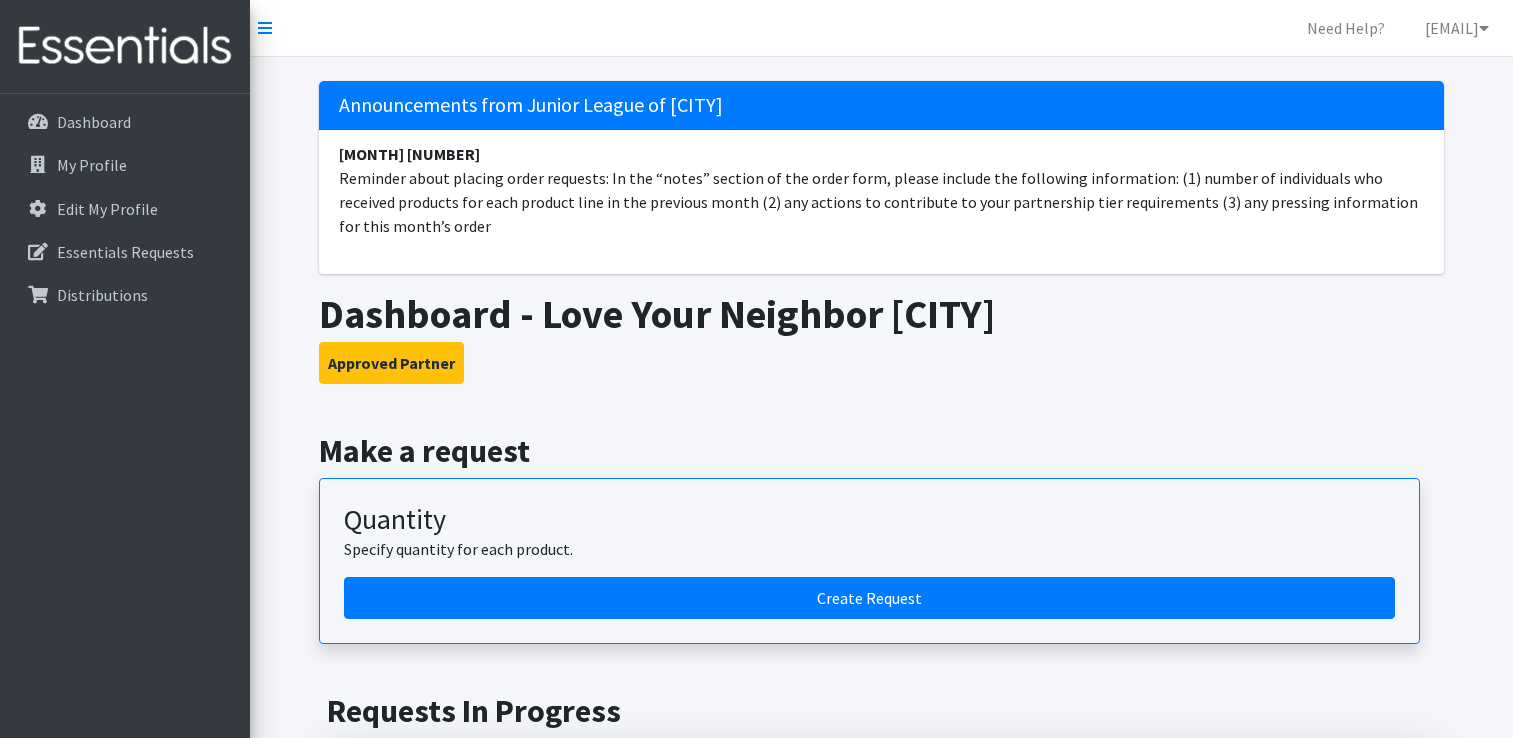 scroll, scrollTop: 208, scrollLeft: 0, axis: vertical 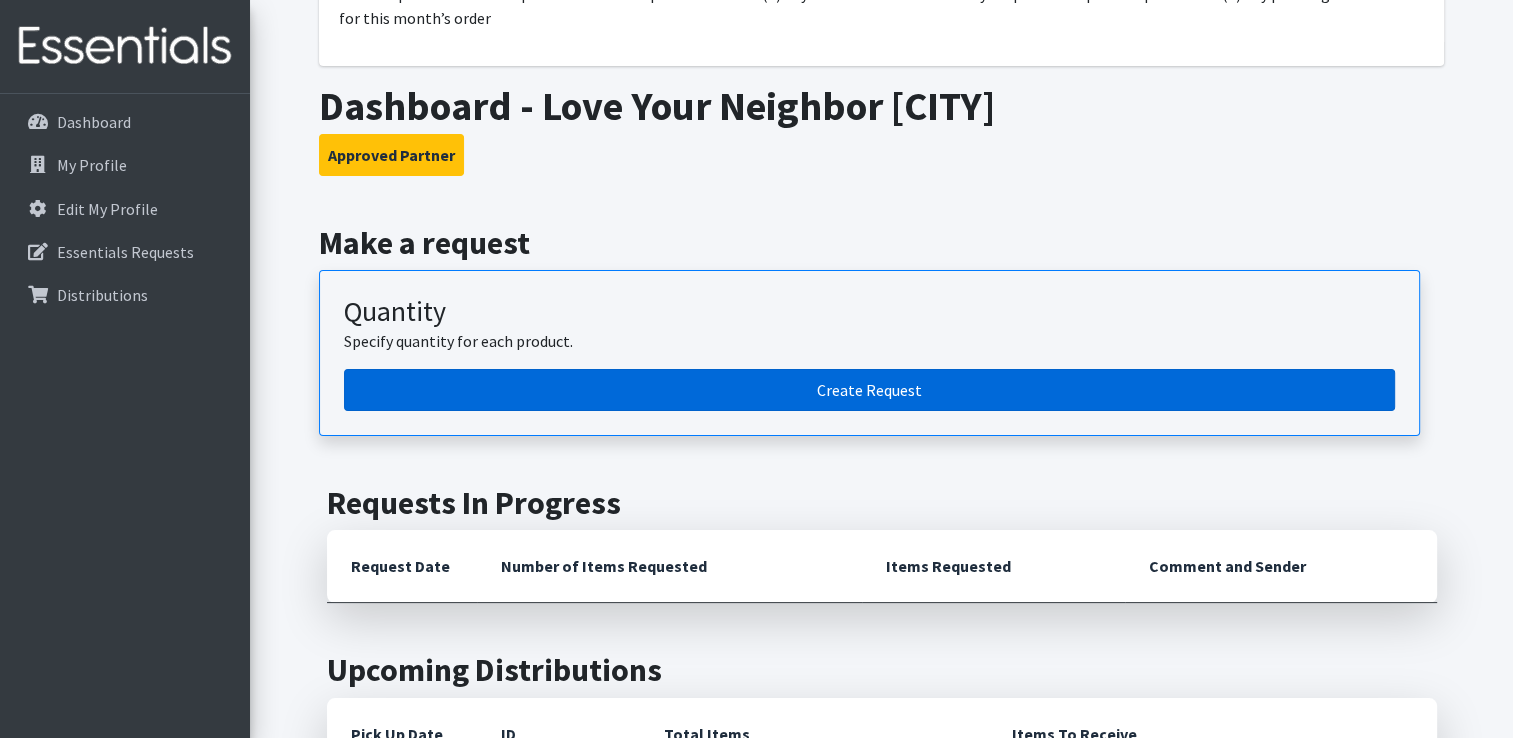 click on "Create Request" at bounding box center [869, 390] 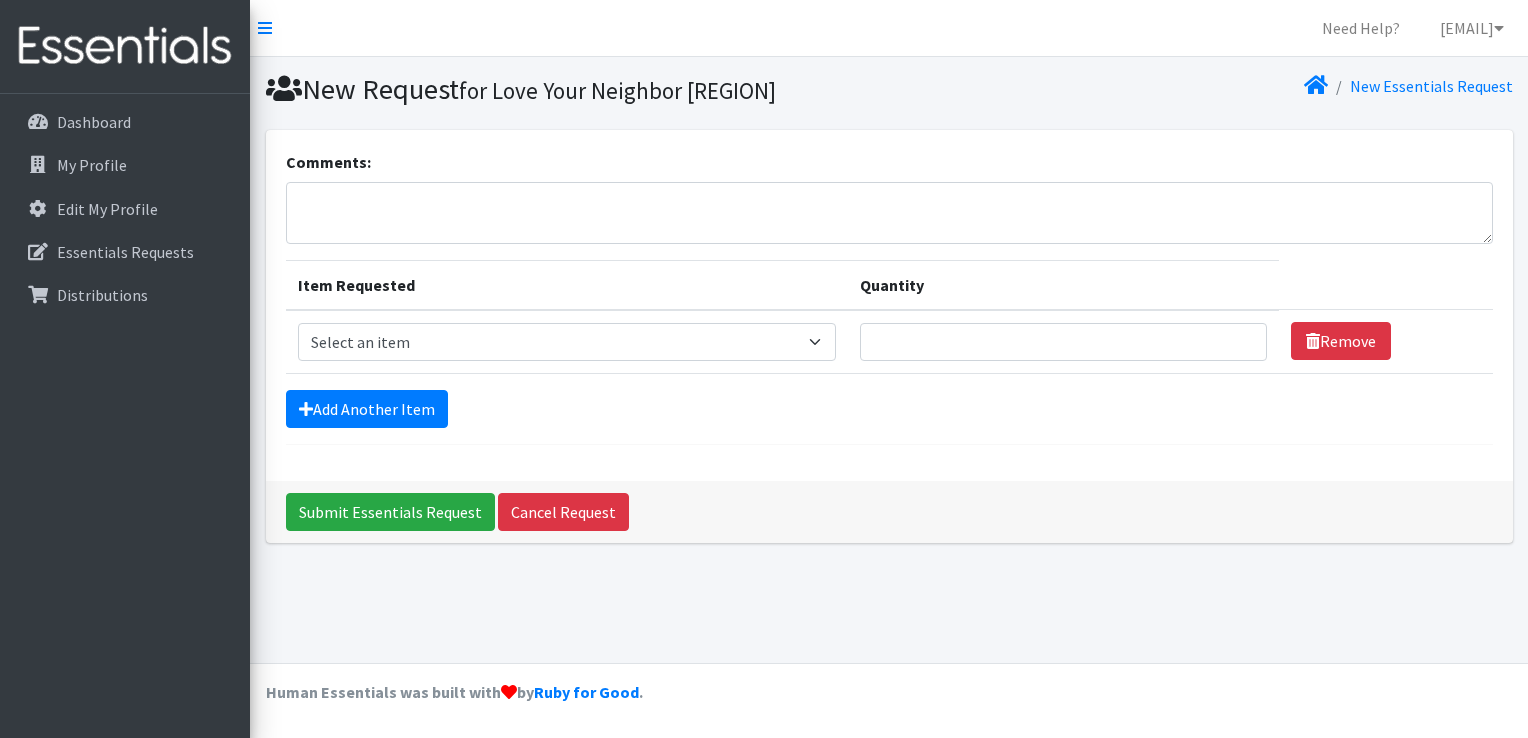 scroll, scrollTop: 0, scrollLeft: 0, axis: both 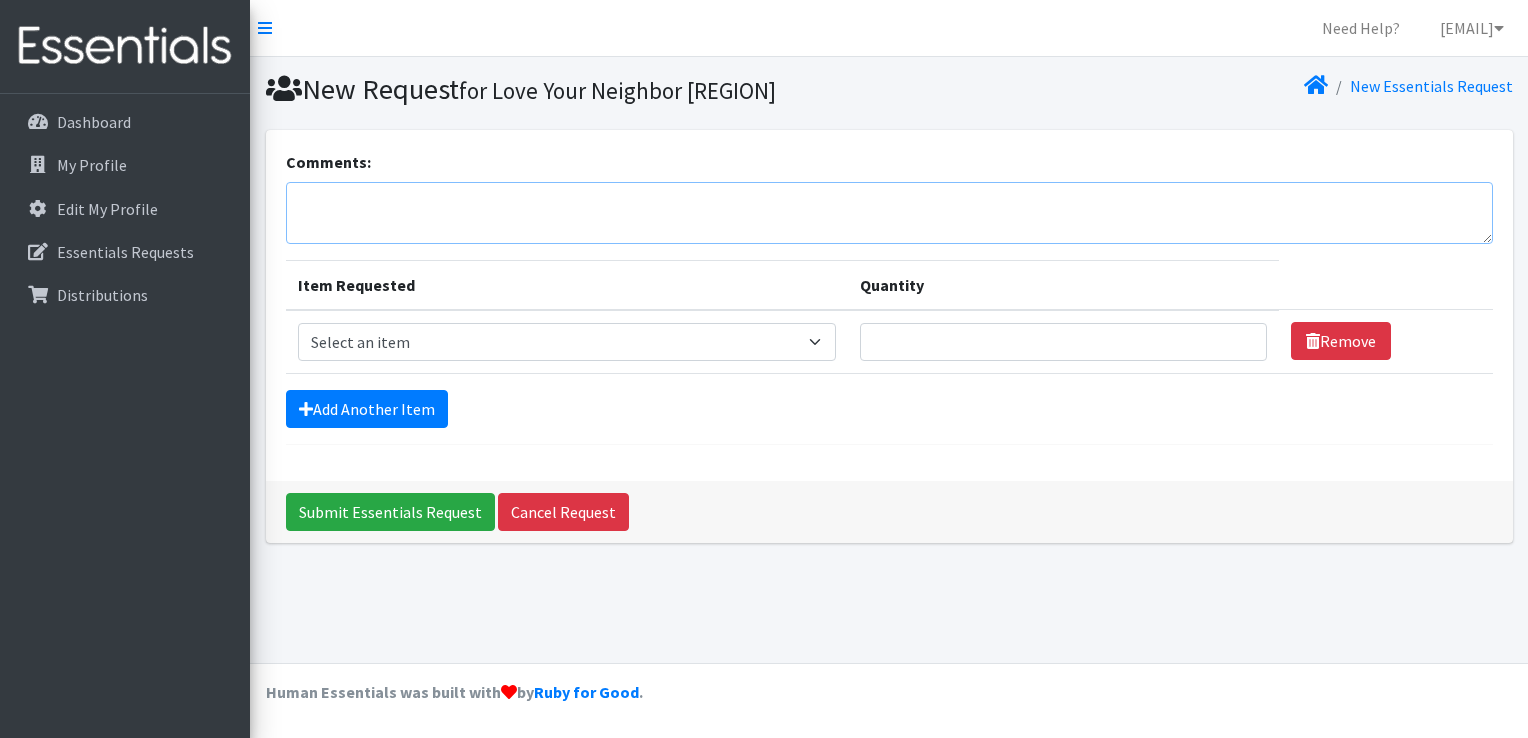 click on "Comments:" at bounding box center (889, 213) 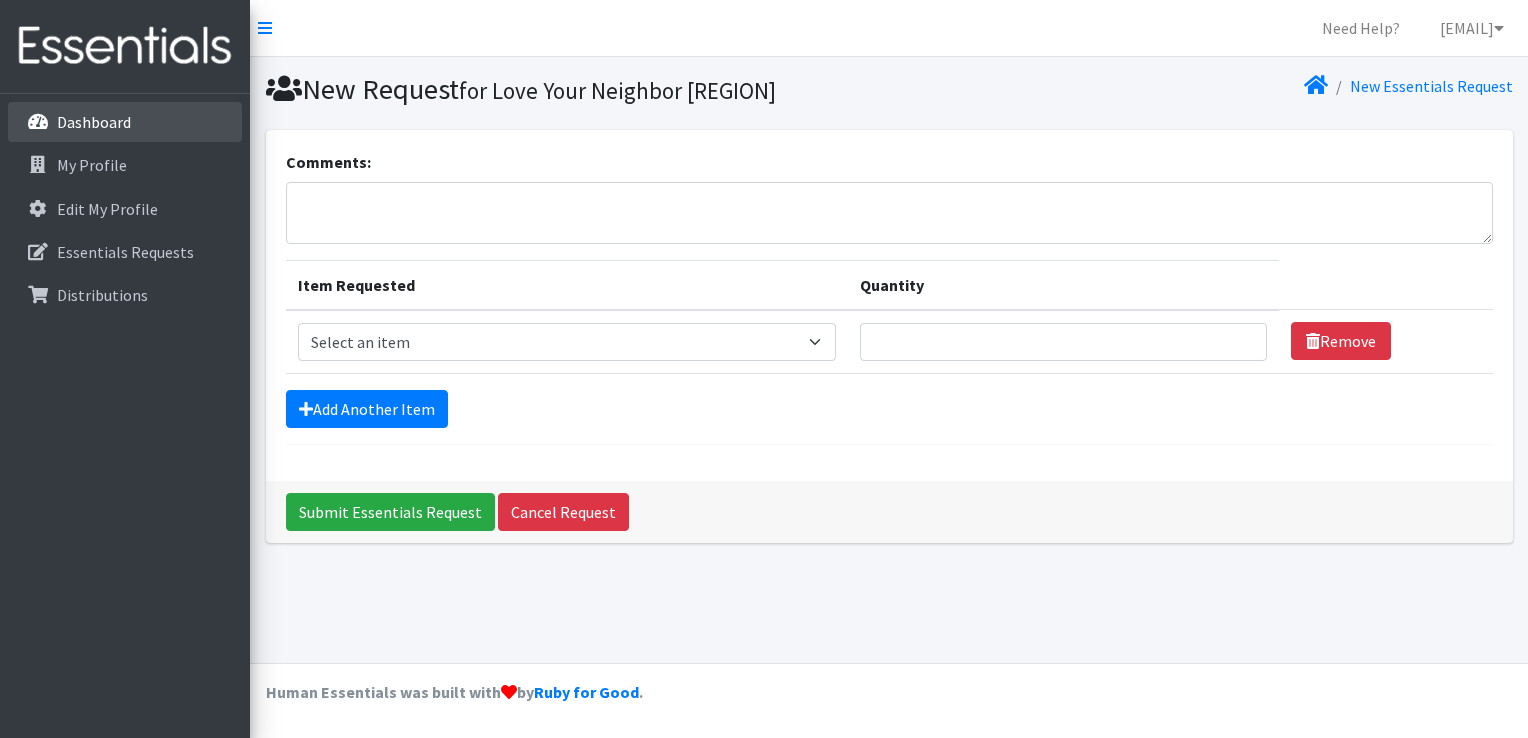 click on "Dashboard" at bounding box center [125, 122] 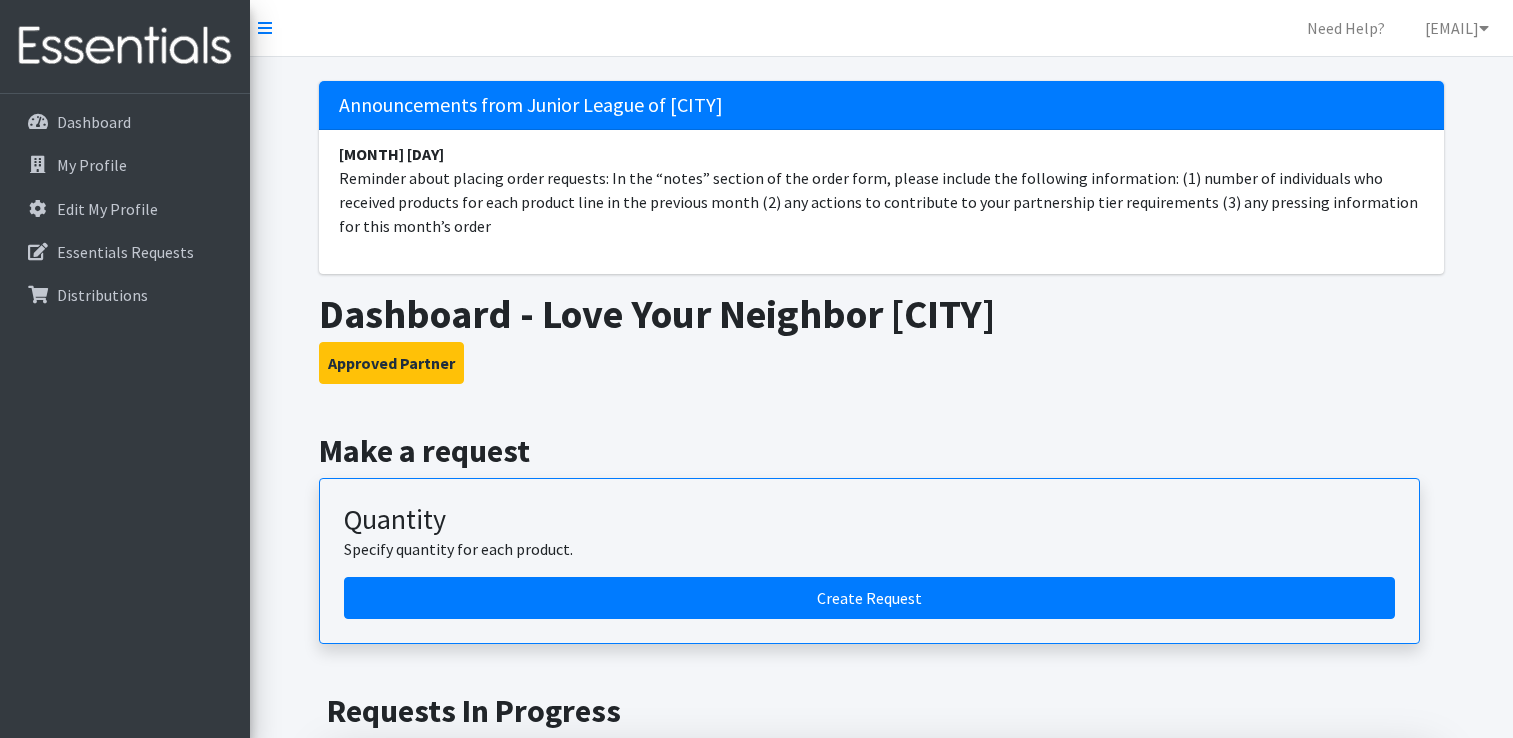 scroll, scrollTop: 0, scrollLeft: 0, axis: both 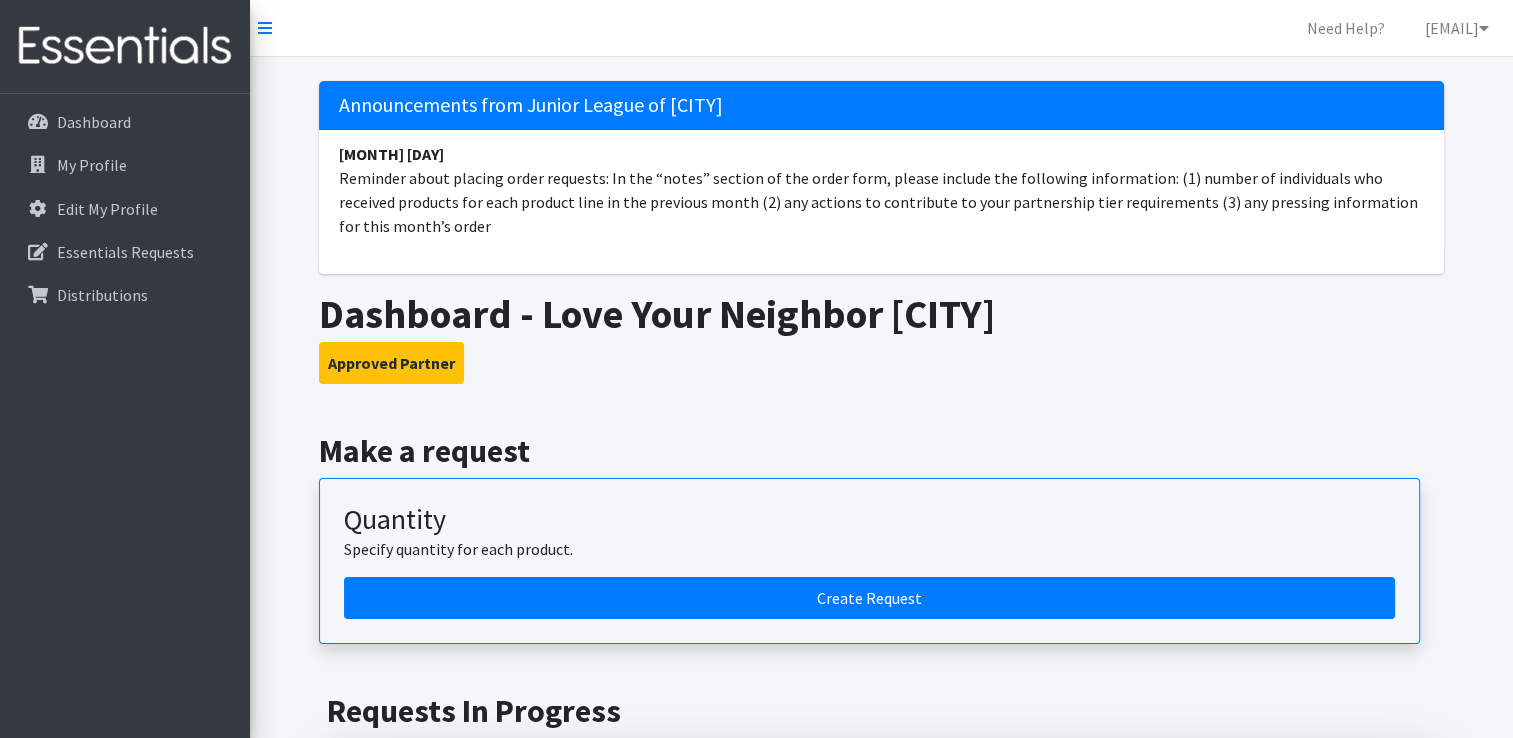 drag, startPoint x: 1152, startPoint y: 178, endPoint x: 1228, endPoint y: 231, distance: 92.65527 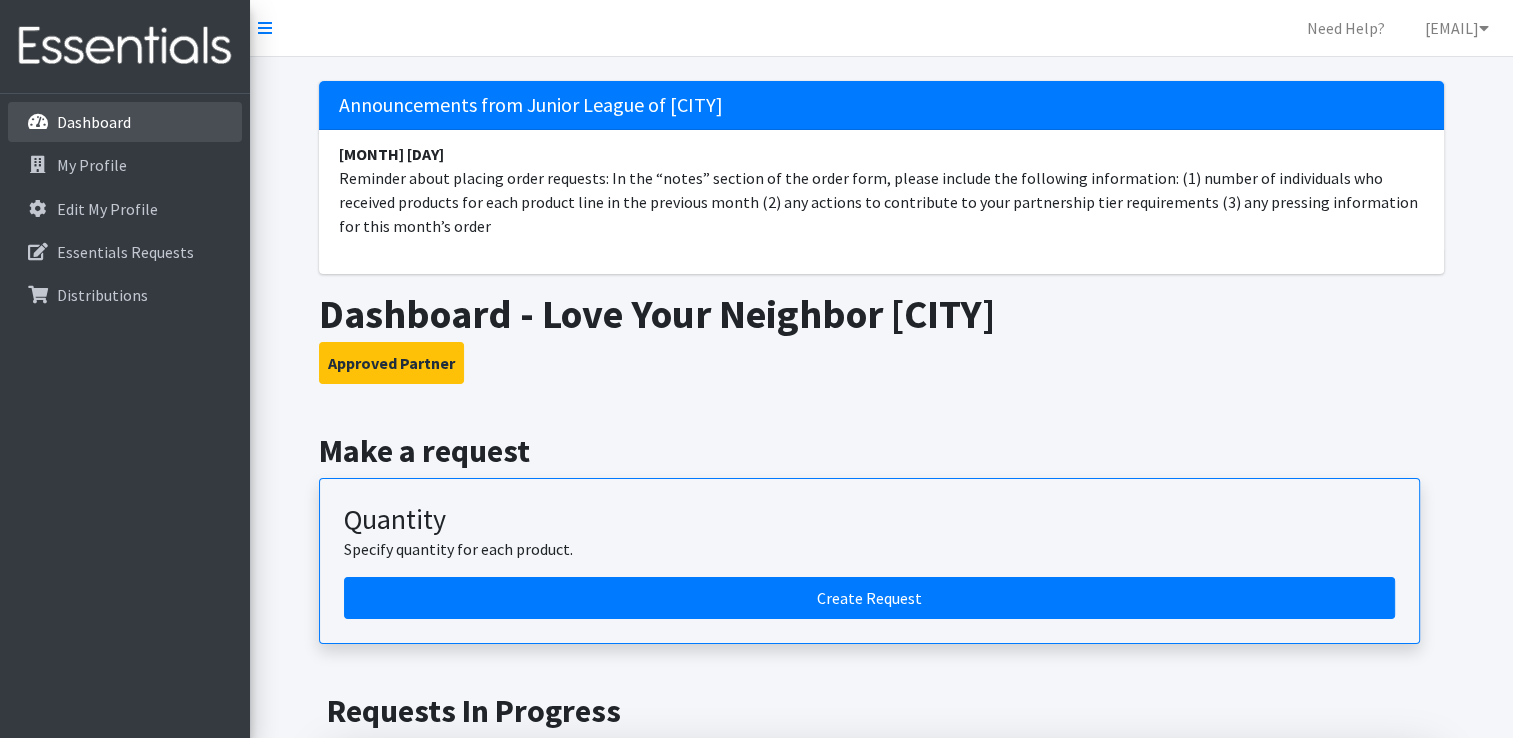 click on "Dashboard" at bounding box center [125, 122] 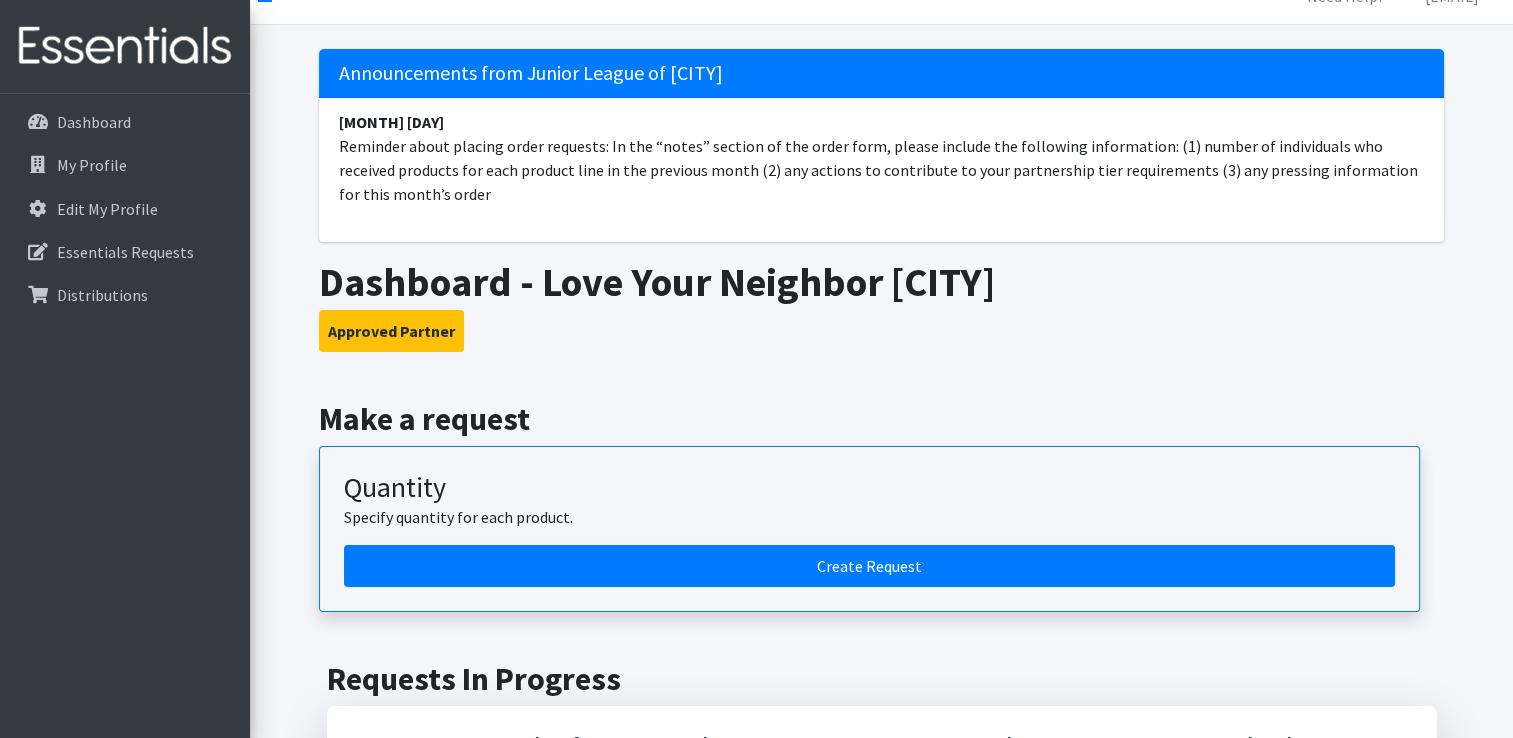 scroll, scrollTop: 35, scrollLeft: 0, axis: vertical 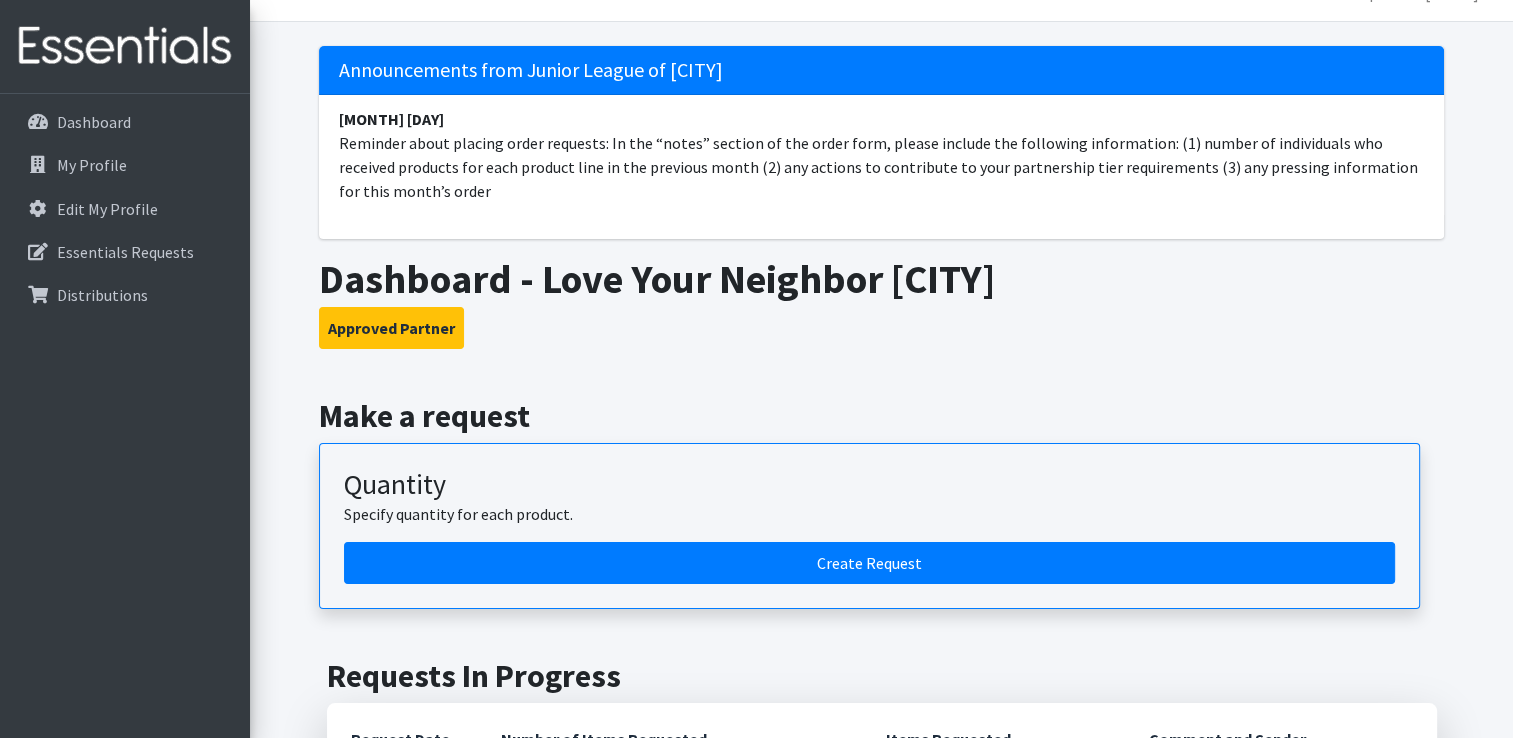 click on "Quantity
Specify quantity for each product." at bounding box center (869, 505) 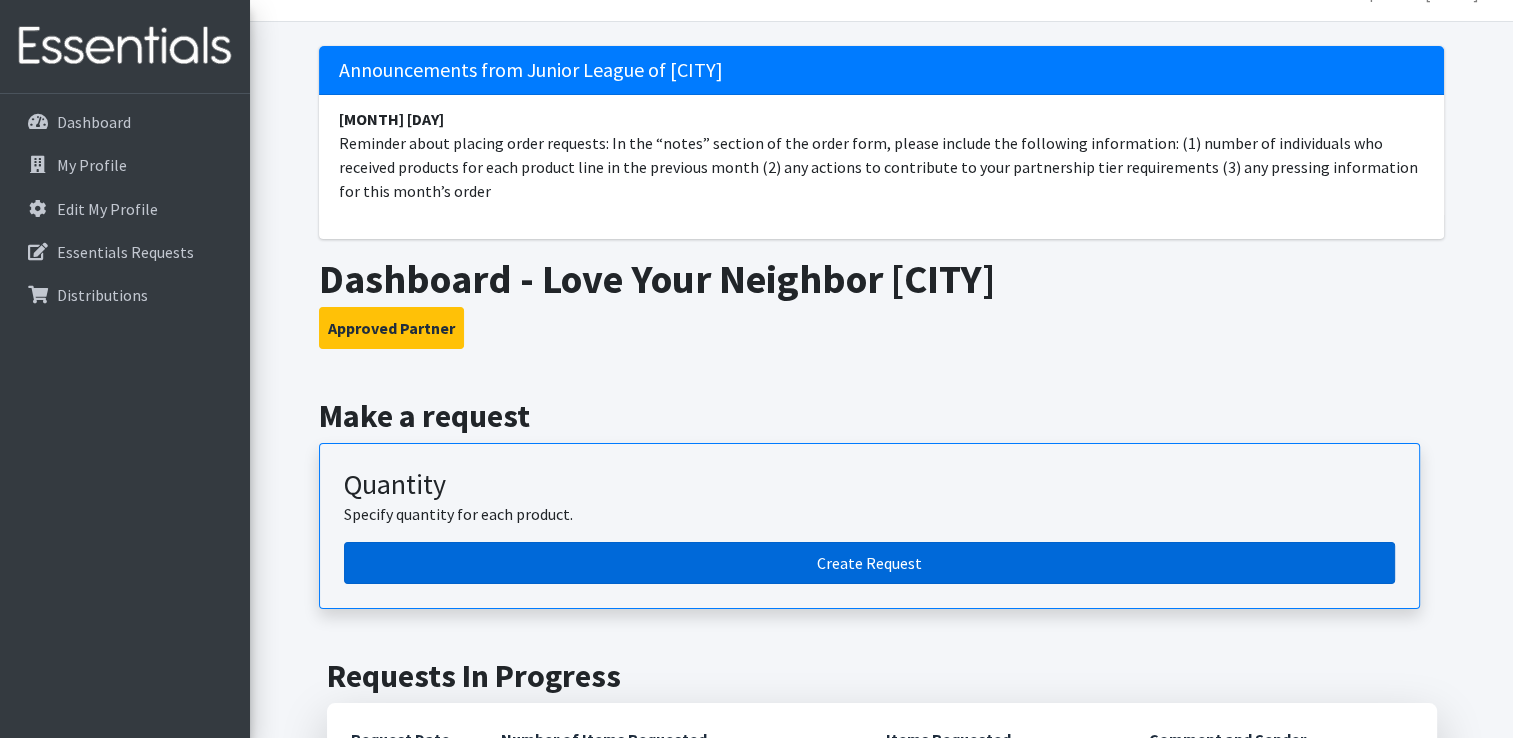 click on "Create Request" at bounding box center (869, 563) 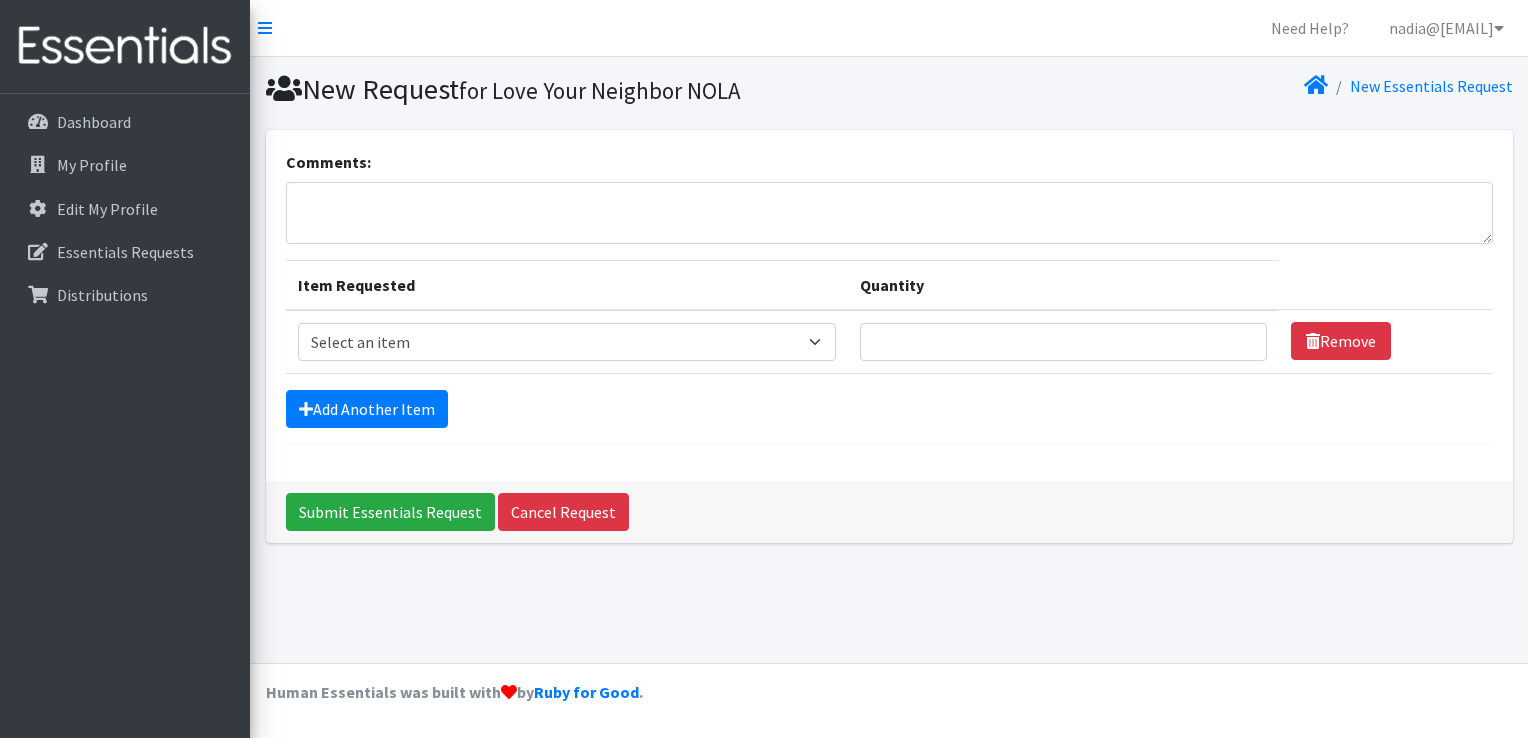 scroll, scrollTop: 0, scrollLeft: 0, axis: both 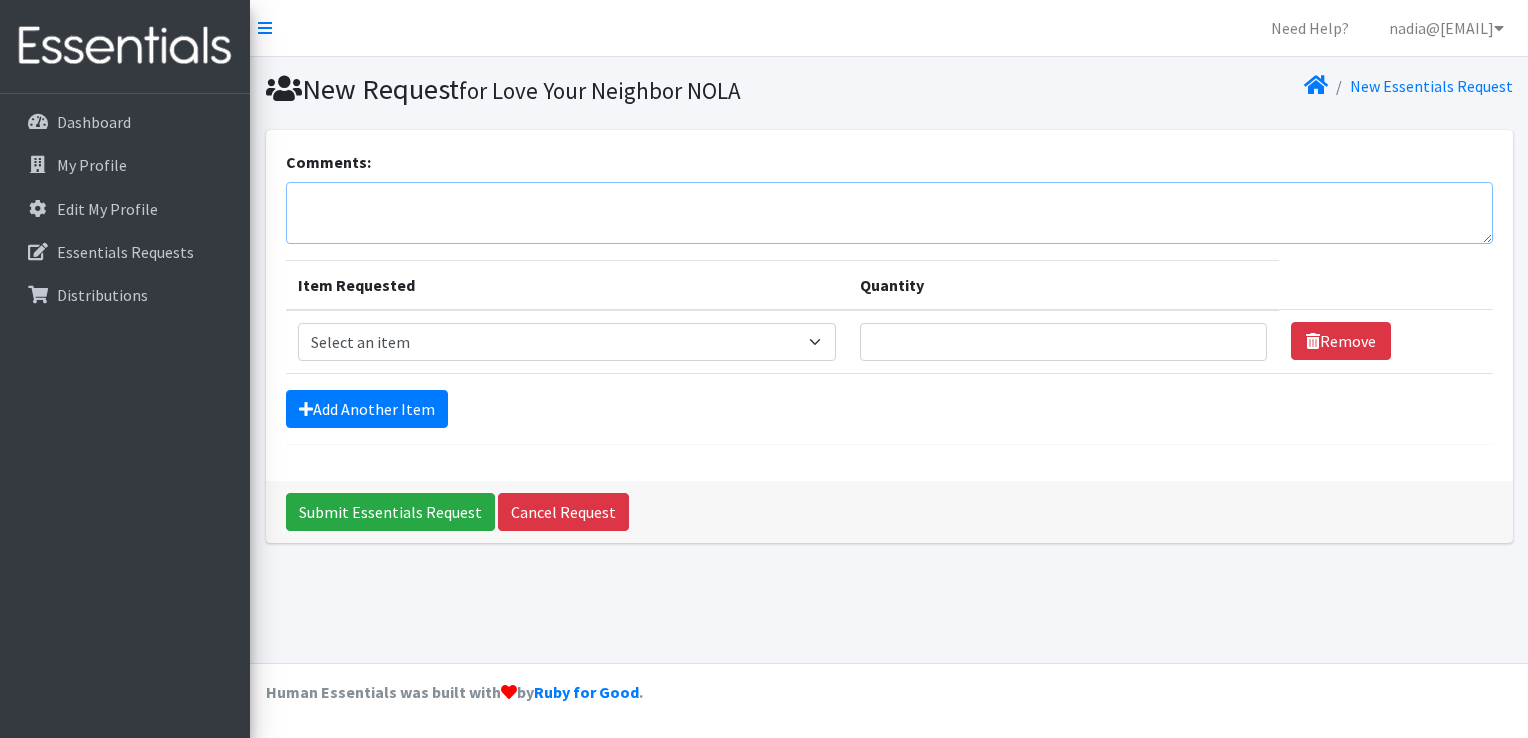 click on "Comments:" at bounding box center (889, 213) 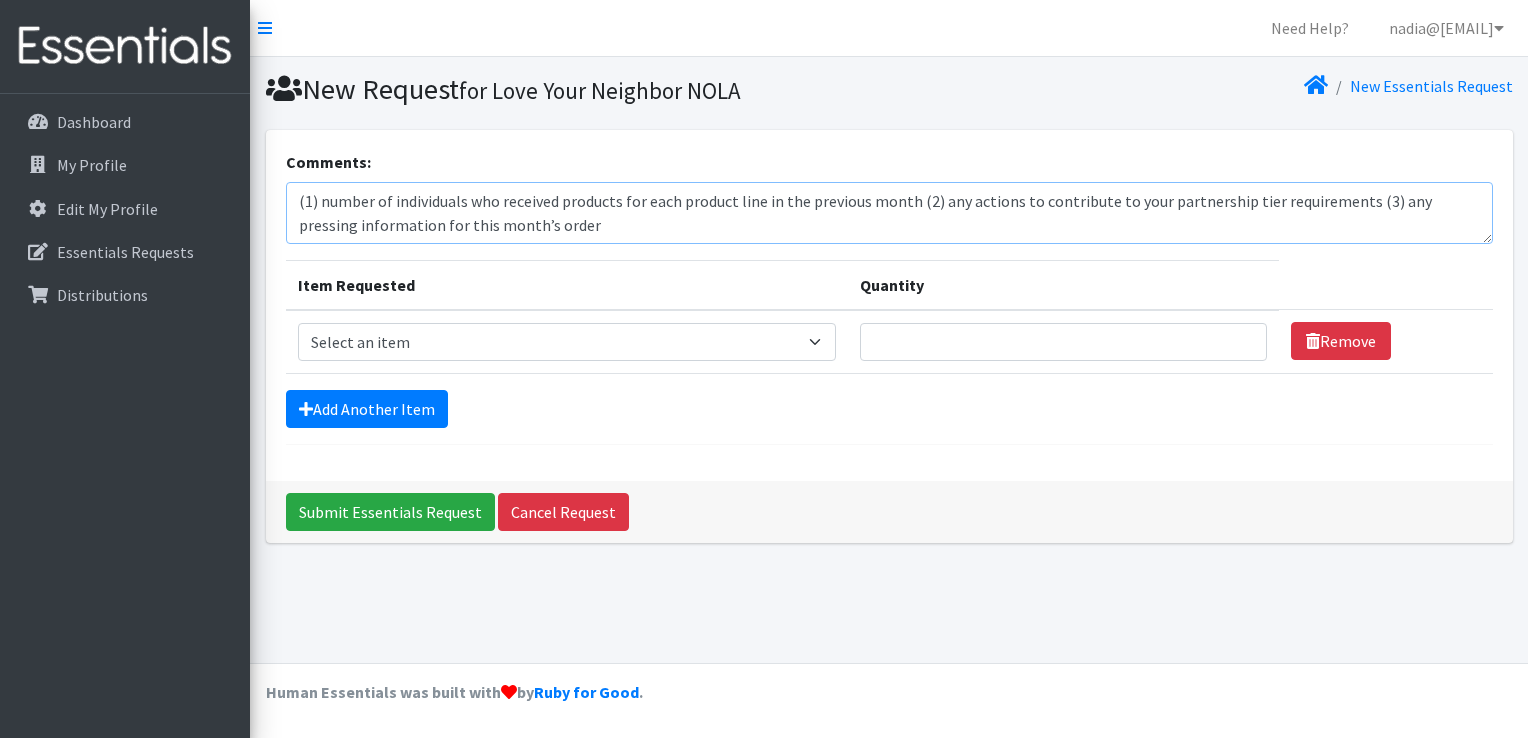 drag, startPoint x: 909, startPoint y: 202, endPoint x: 634, endPoint y: 189, distance: 275.3071 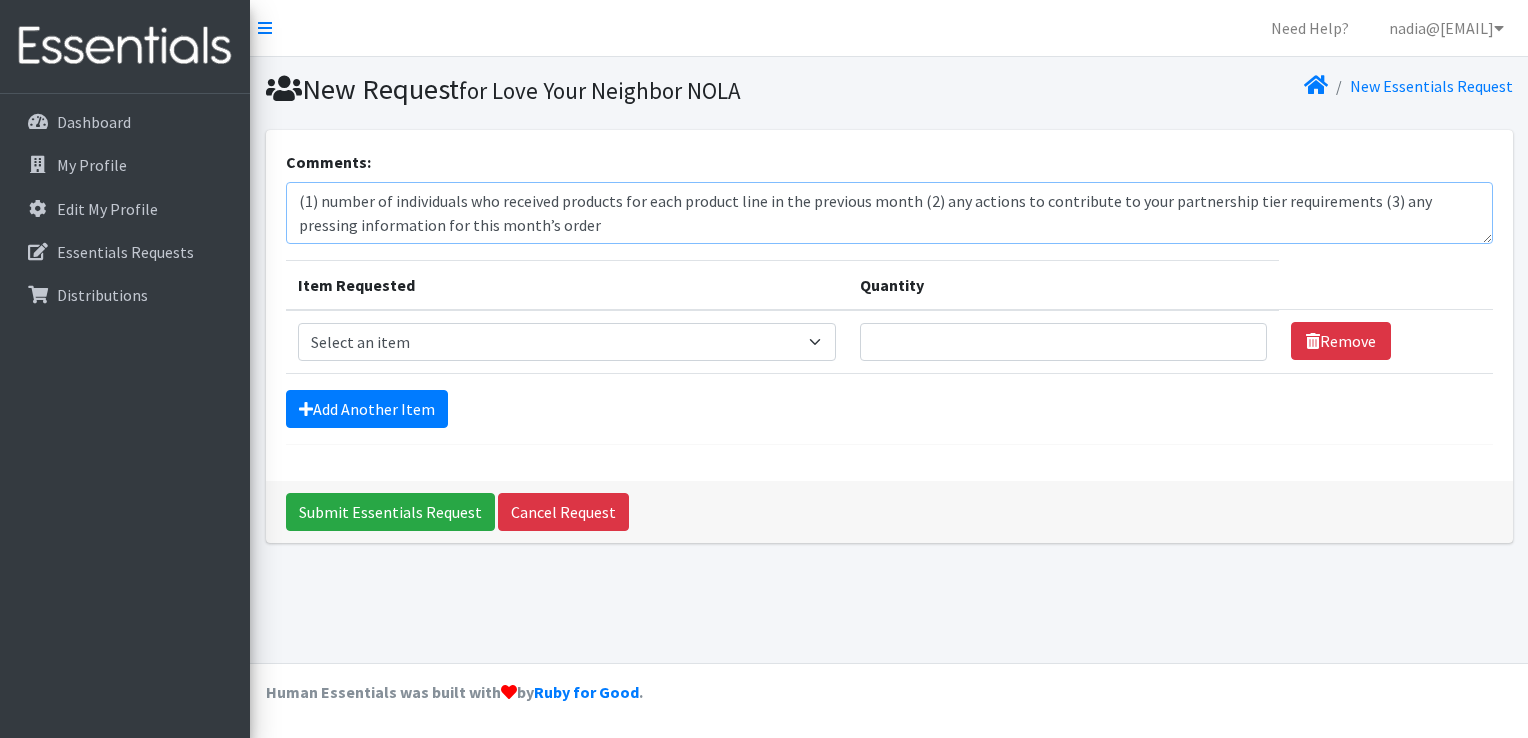click on "(1) number of individuals who received products for each product line in the previous month (2) any actions to contribute to your partnership tier requirements (3) any pressing information for this month’s order" at bounding box center (889, 213) 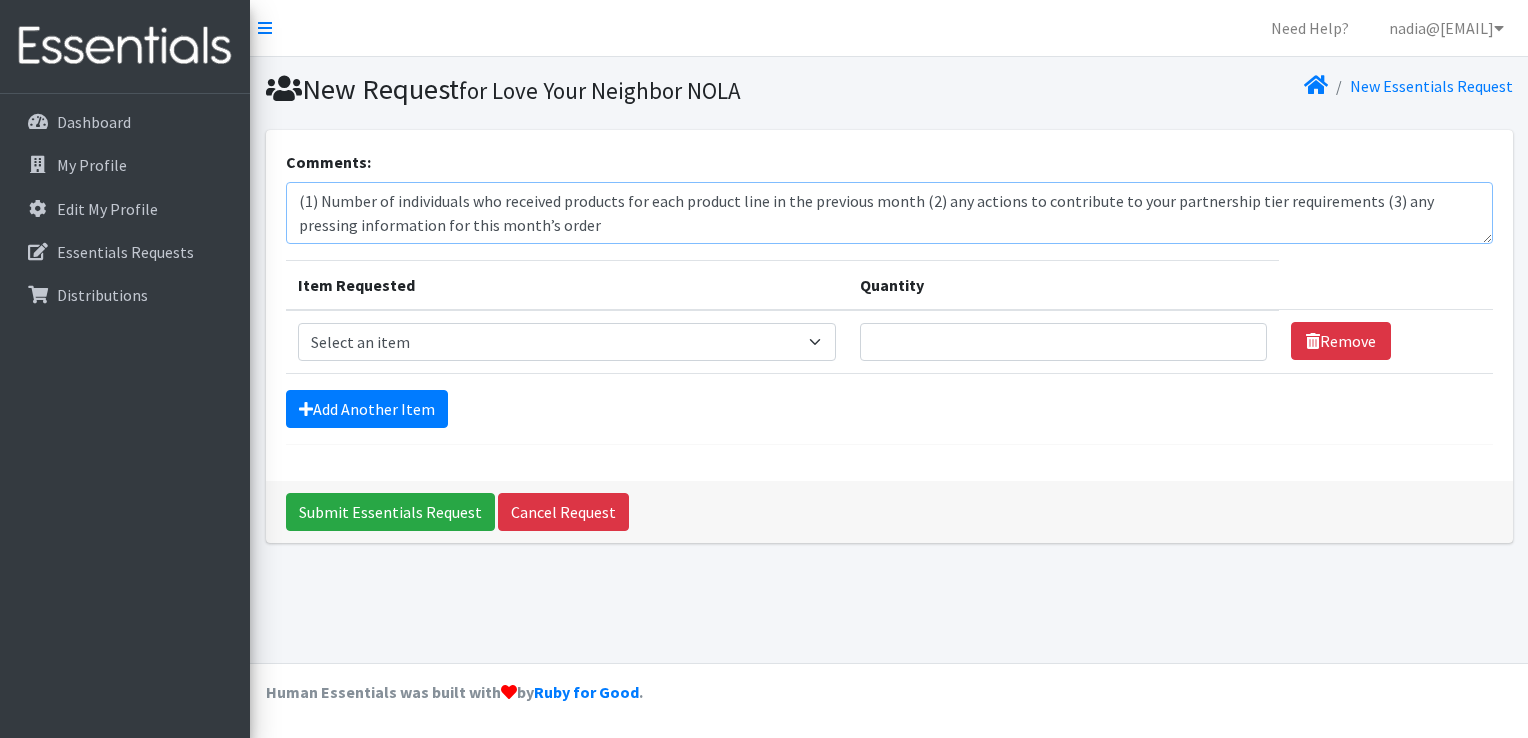 click on "(1) Number of individuals who received products for each product line in the previous month (2) any actions to contribute to your partnership tier requirements (3) any pressing information for this month’s order" at bounding box center (889, 213) 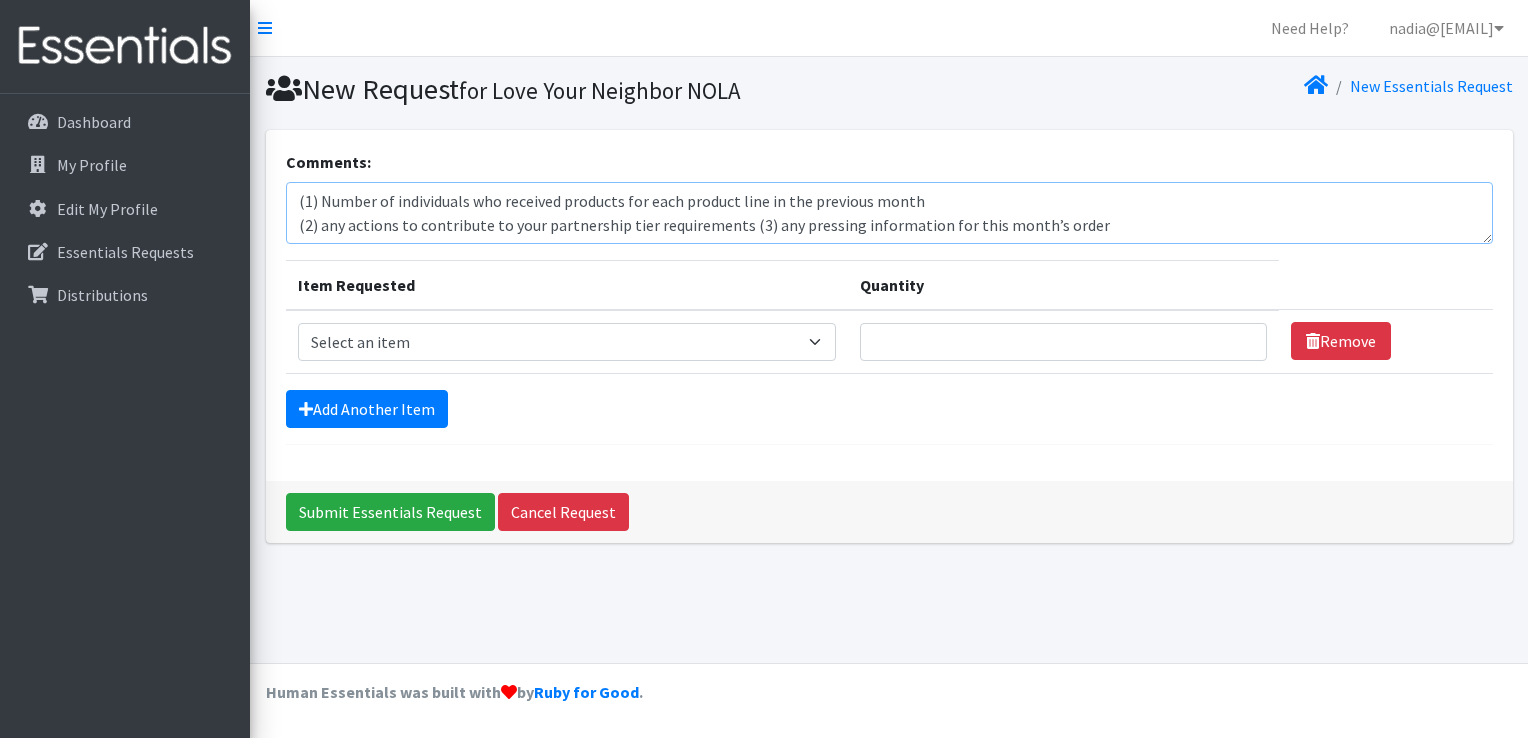 click on "(1) Number of individuals who received products for each product line in the previous month
(2) any actions to contribute to your partnership tier requirements (3) any pressing information for this month’s order" at bounding box center [889, 213] 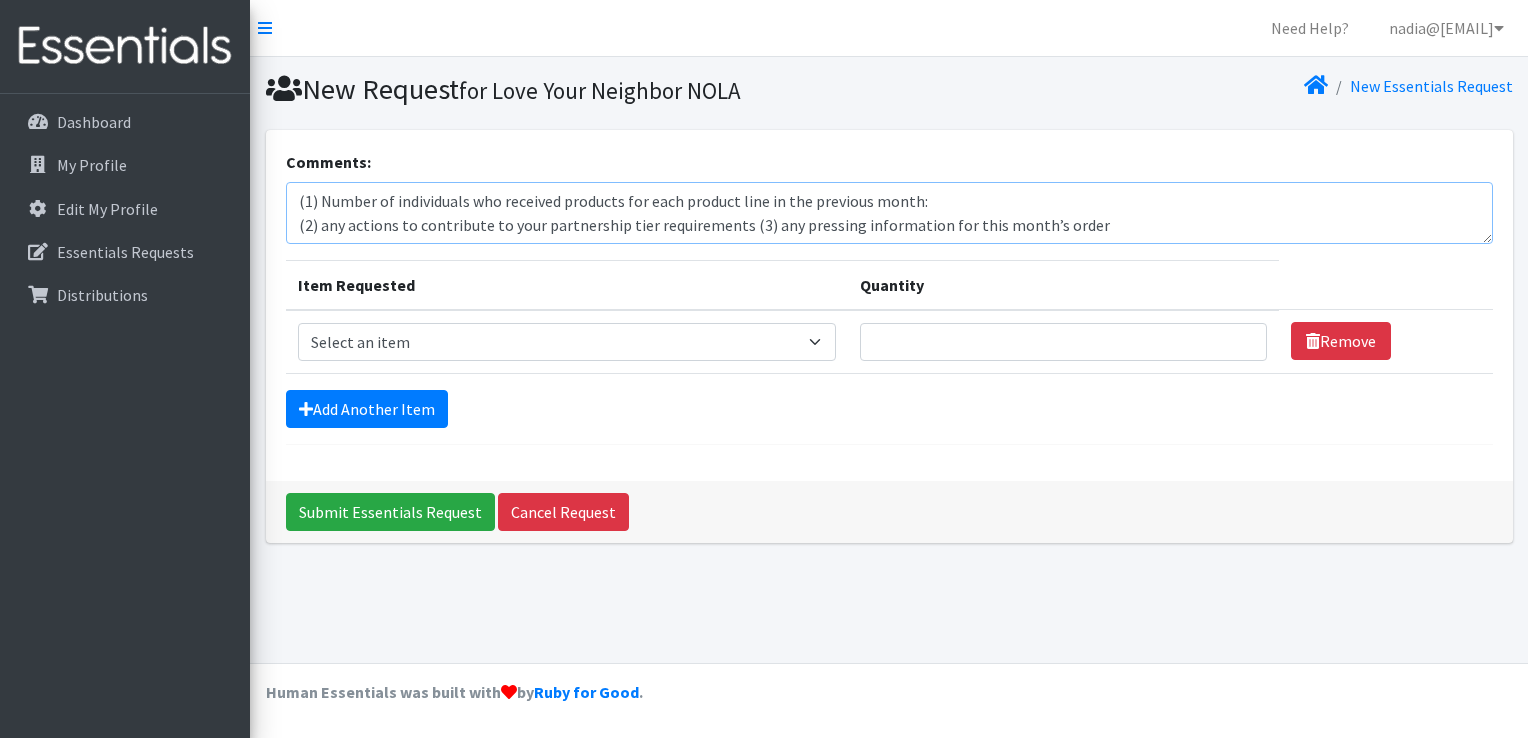 click on "(1) Number of individuals who received products for each product line in the previous month:
(2) any actions to contribute to your partnership tier requirements (3) any pressing information for this month’s order" at bounding box center (889, 213) 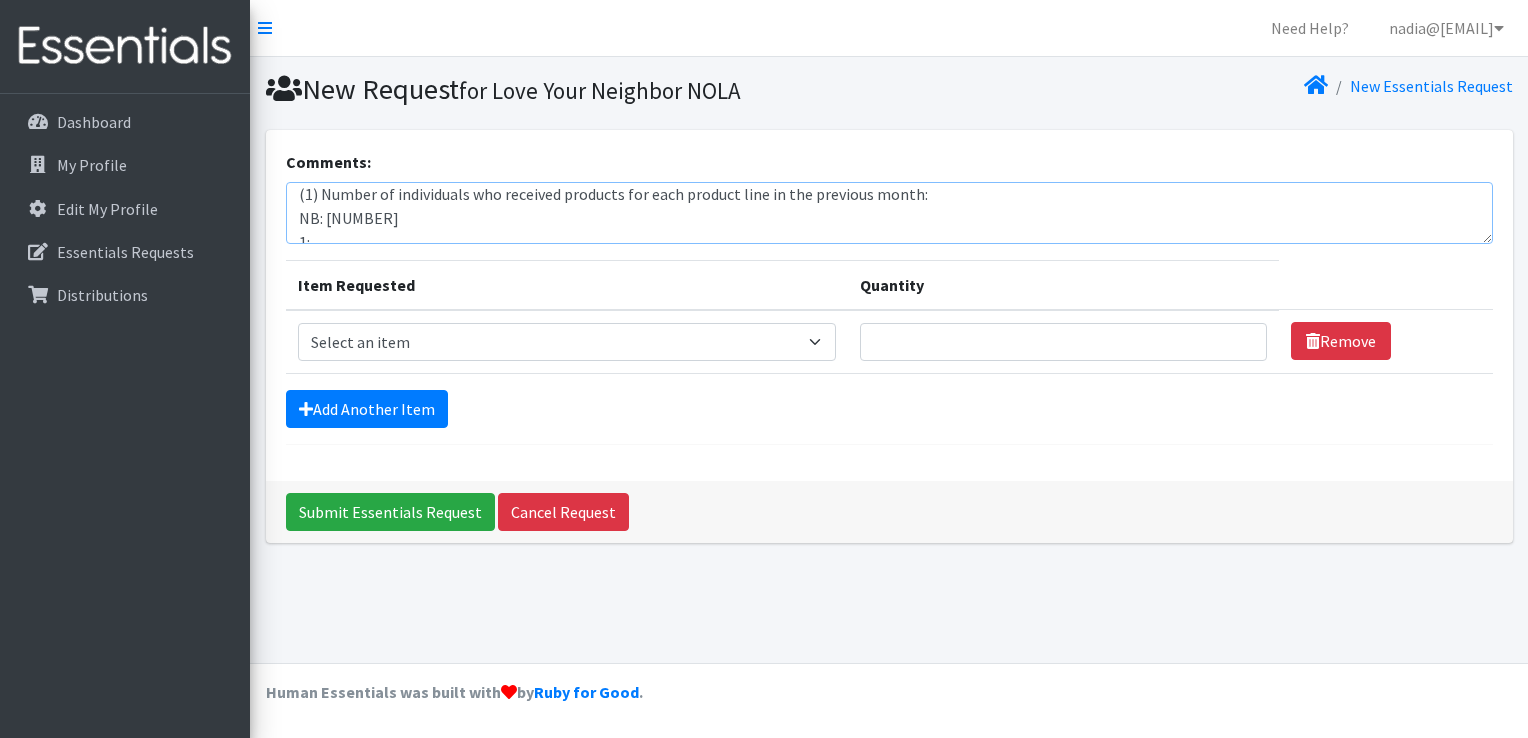 scroll, scrollTop: 16, scrollLeft: 0, axis: vertical 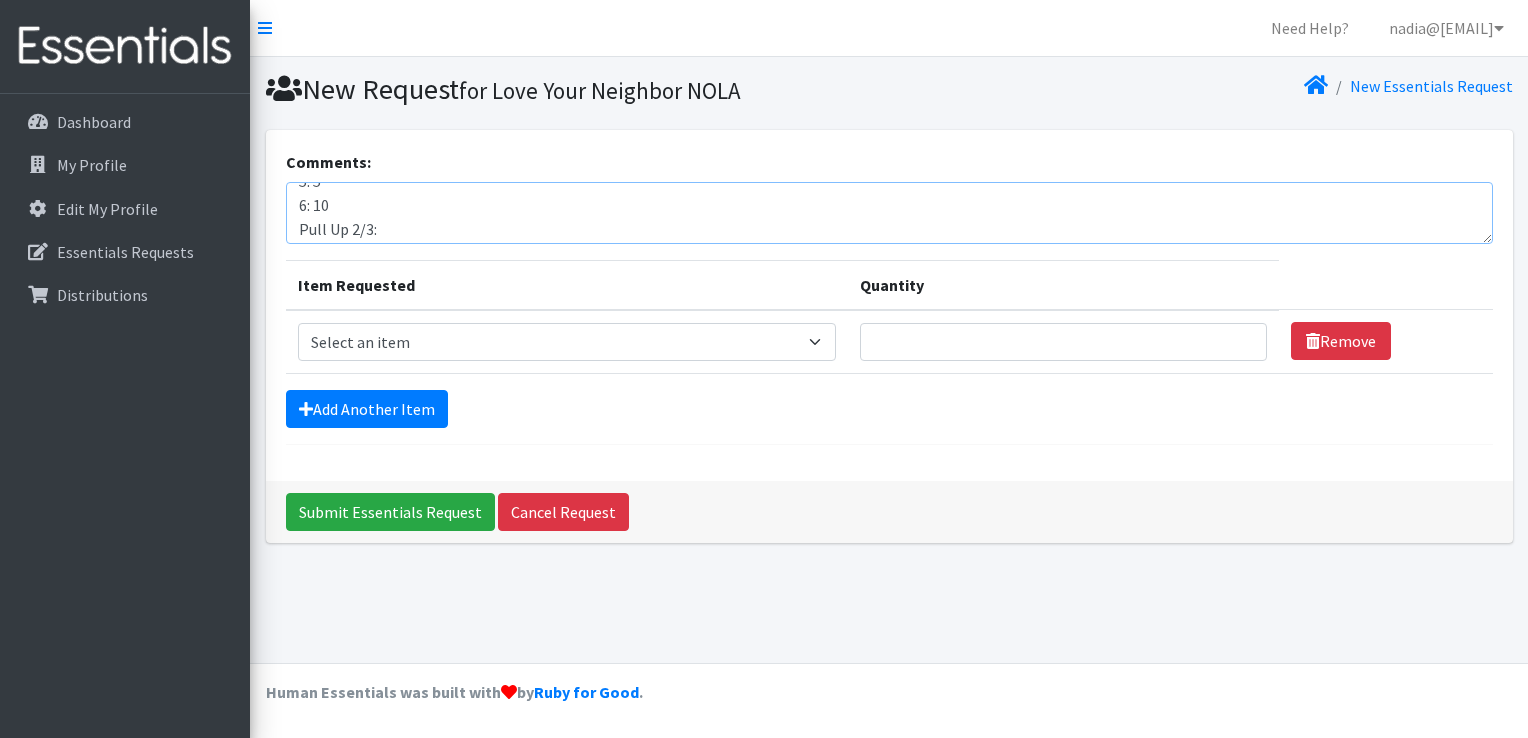 click on "(1) Number of individuals who received products for each product line in the previous month:
NB: 5
1: 1
2: 3
3: 4
4: 5
5: 5
6: 10
Pull Up 2/3:
Pull Up 3/4:
Pull Up 4/5:
(2) any actions to contribute to your partnership tier requirements (3) any pressing information for this month’s order" at bounding box center [889, 213] 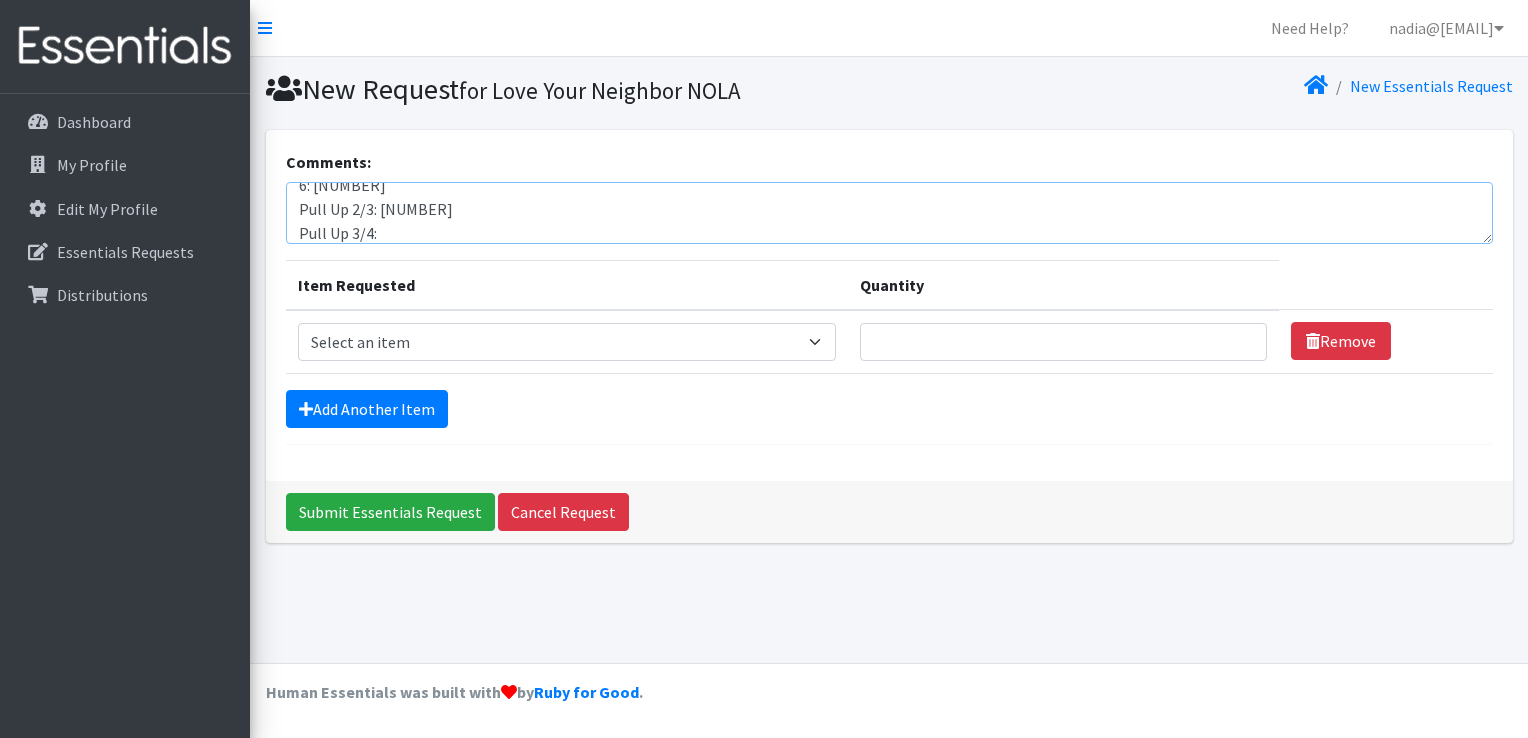 scroll, scrollTop: 184, scrollLeft: 0, axis: vertical 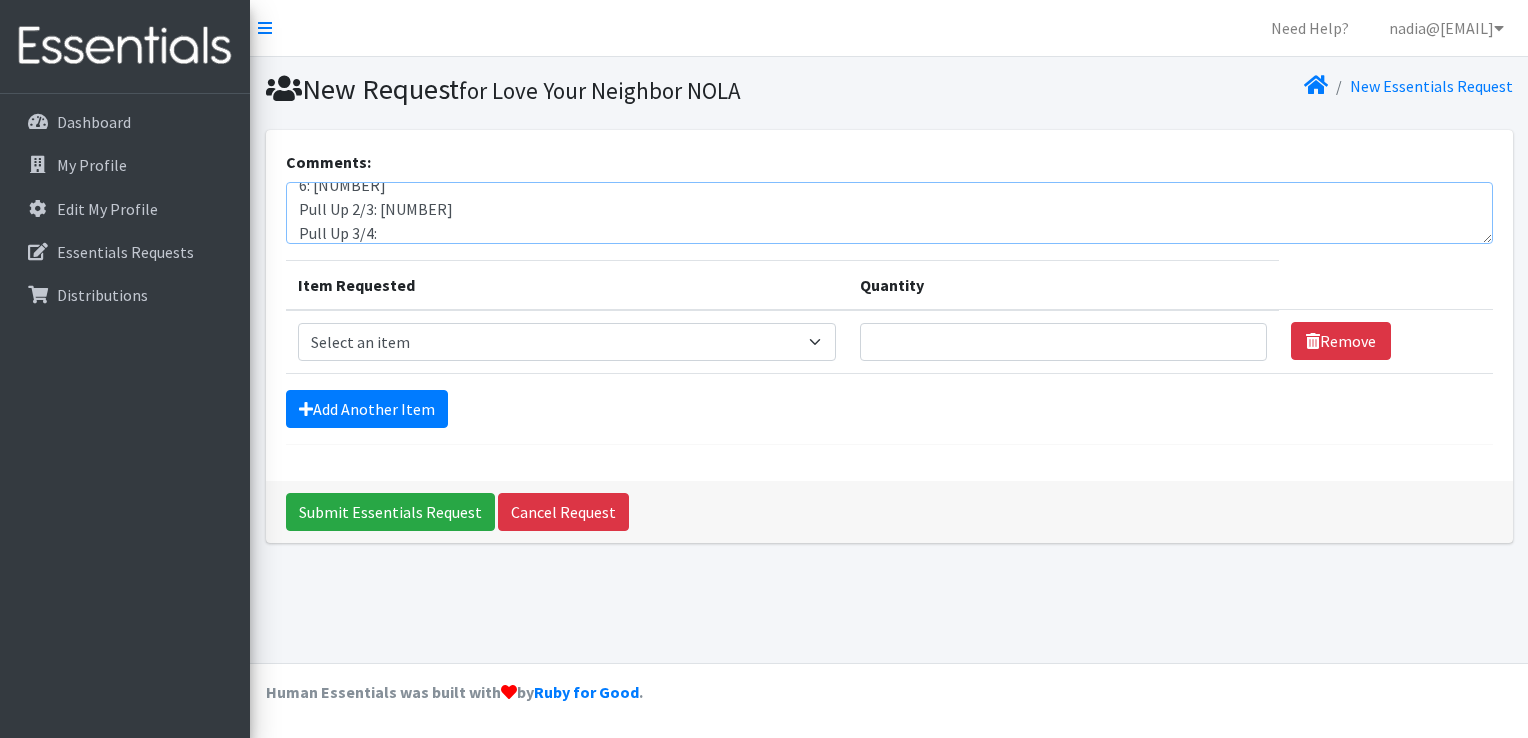 click on "(1) Number of individuals who received products for each product line in the previous month:
NB: [NUMBER]
1: [NUMBER]
2: [NUMBER]
3: [NUMBER]
4: [NUMBER]
5: [NUMBER]
6: [NUMBER]
Pull Up 2/3: [NUMBER]
Pull Up 3/4:
Pull Up 4/5:
(2) any actions to contribute to your partnership tier requirements (3) any pressing information for this month’s order" at bounding box center (889, 213) 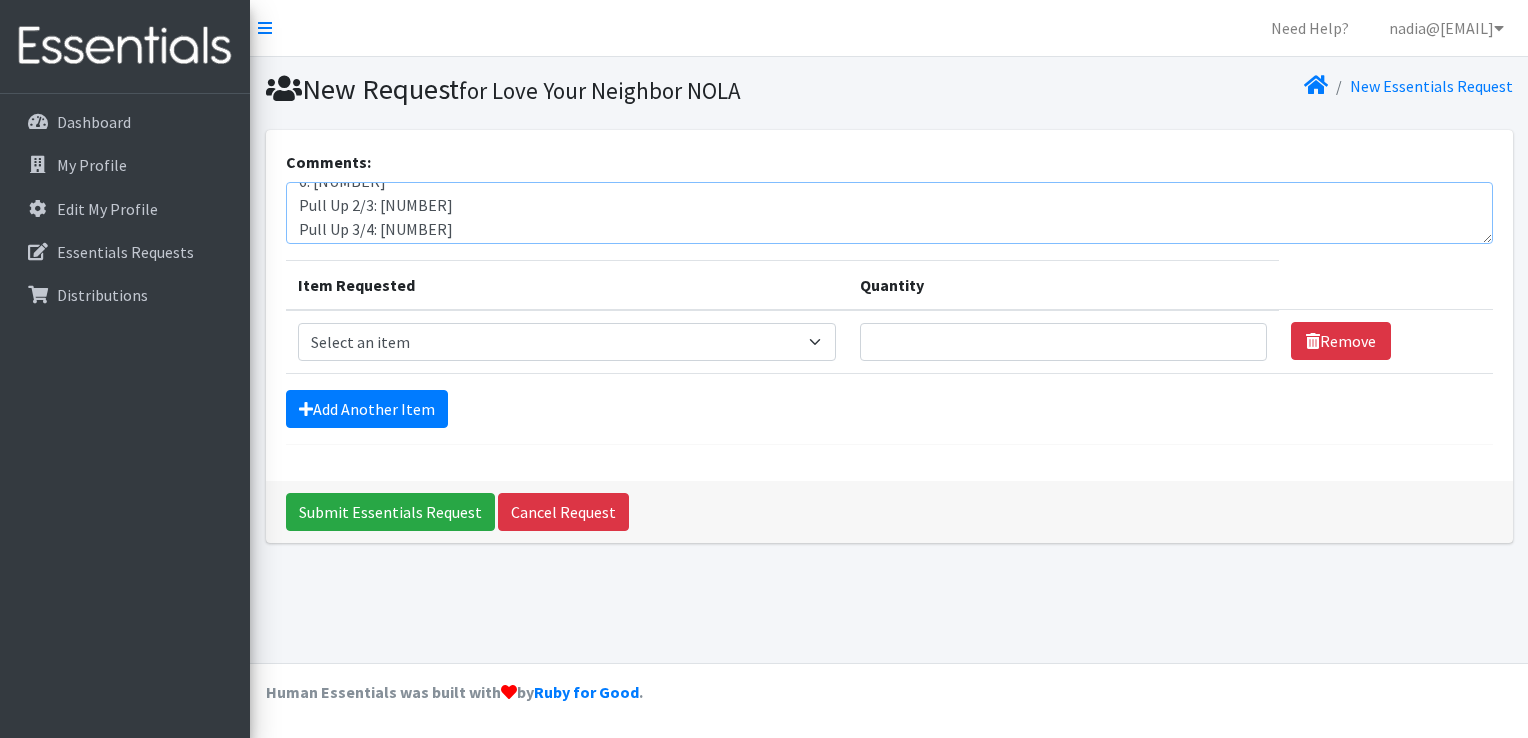 scroll, scrollTop: 240, scrollLeft: 0, axis: vertical 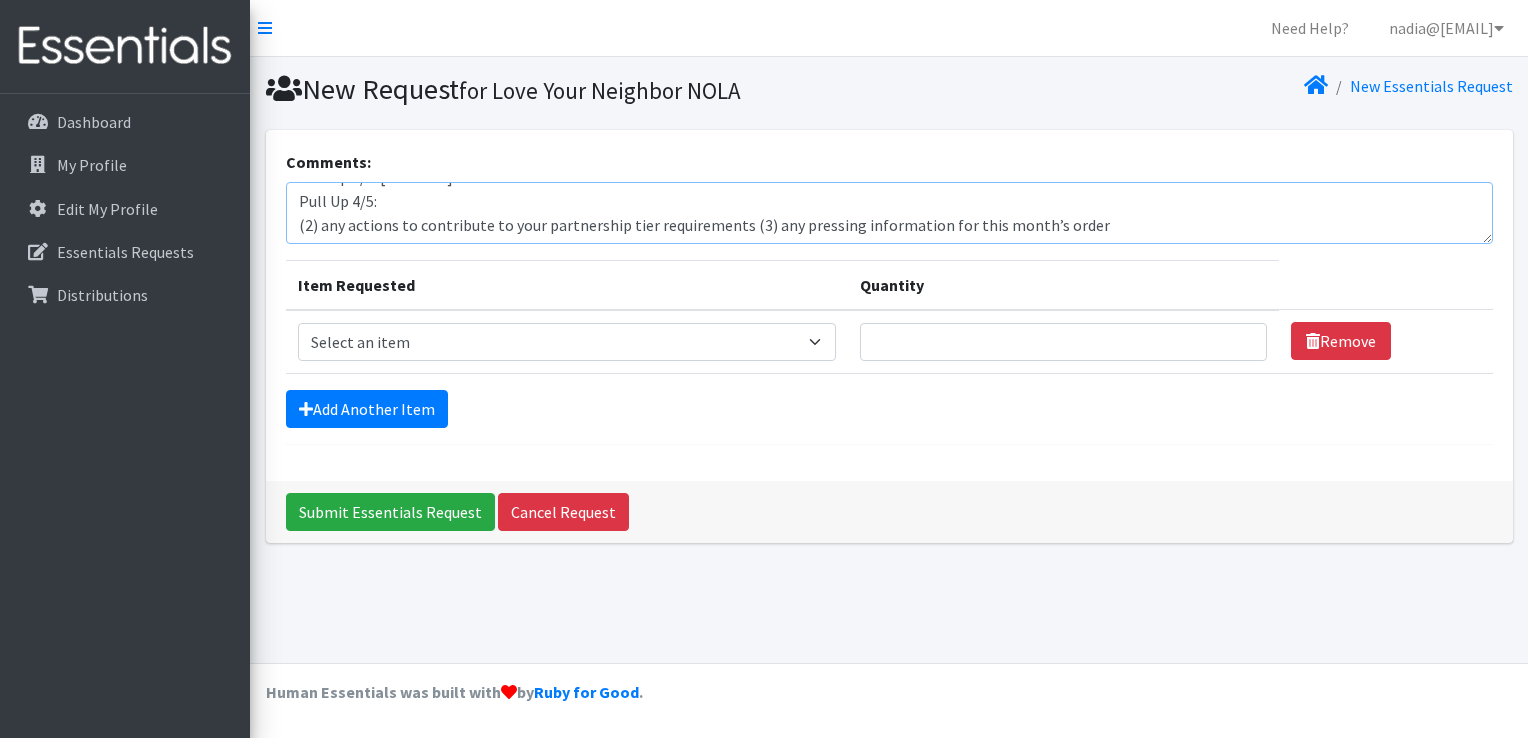 click on "(1) Number of individuals who received products for each product line in the previous month:
NB: [NUMBER]
1: [NUMBER]
2: [NUMBER]
3: [NUMBER]
4: [NUMBER]
5: [NUMBER]
6: [NUMBER]
Pull Up 2/3: [NUMBER]
Pull Up 3/4: [NUMBER]
Pull Up 4/5:
(2) any actions to contribute to your partnership tier requirements (3) any pressing information for this month’s order" at bounding box center [889, 213] 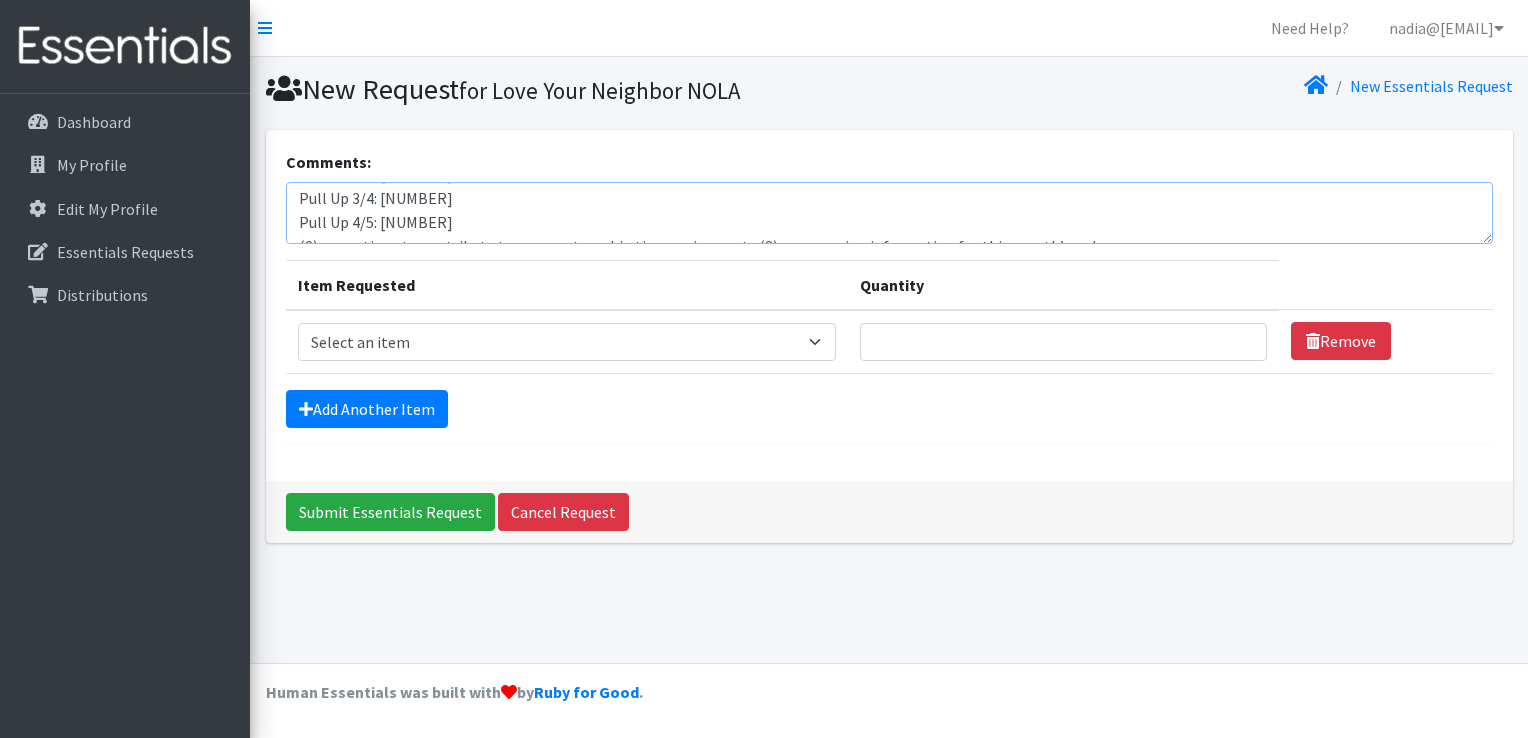 scroll, scrollTop: 240, scrollLeft: 0, axis: vertical 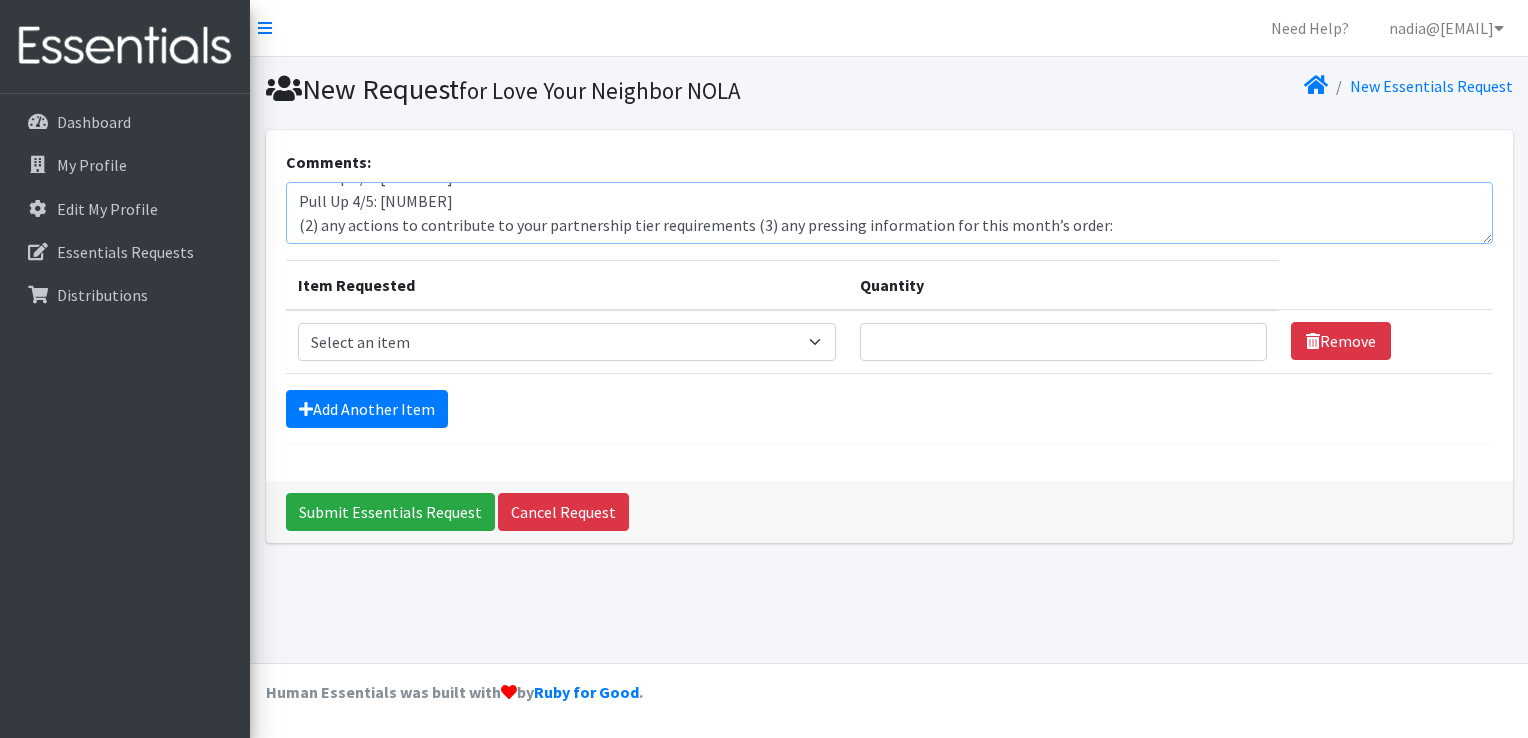 click on "(1) Number of individuals who received products for each product line in the previous month:
NB: [NUMBER]
1: [NUMBER]
2: [NUMBER]
3: [NUMBER]
4: [NUMBER]
5: [NUMBER]
6: [NUMBER]
Pull Up 2/3: [NUMBER]
Pull Up 3/4: [NUMBER]
Pull Up 4/5: [NUMBER]
(2) any actions to contribute to your partnership tier requirements (3) any pressing information for this month’s order:" at bounding box center (889, 213) 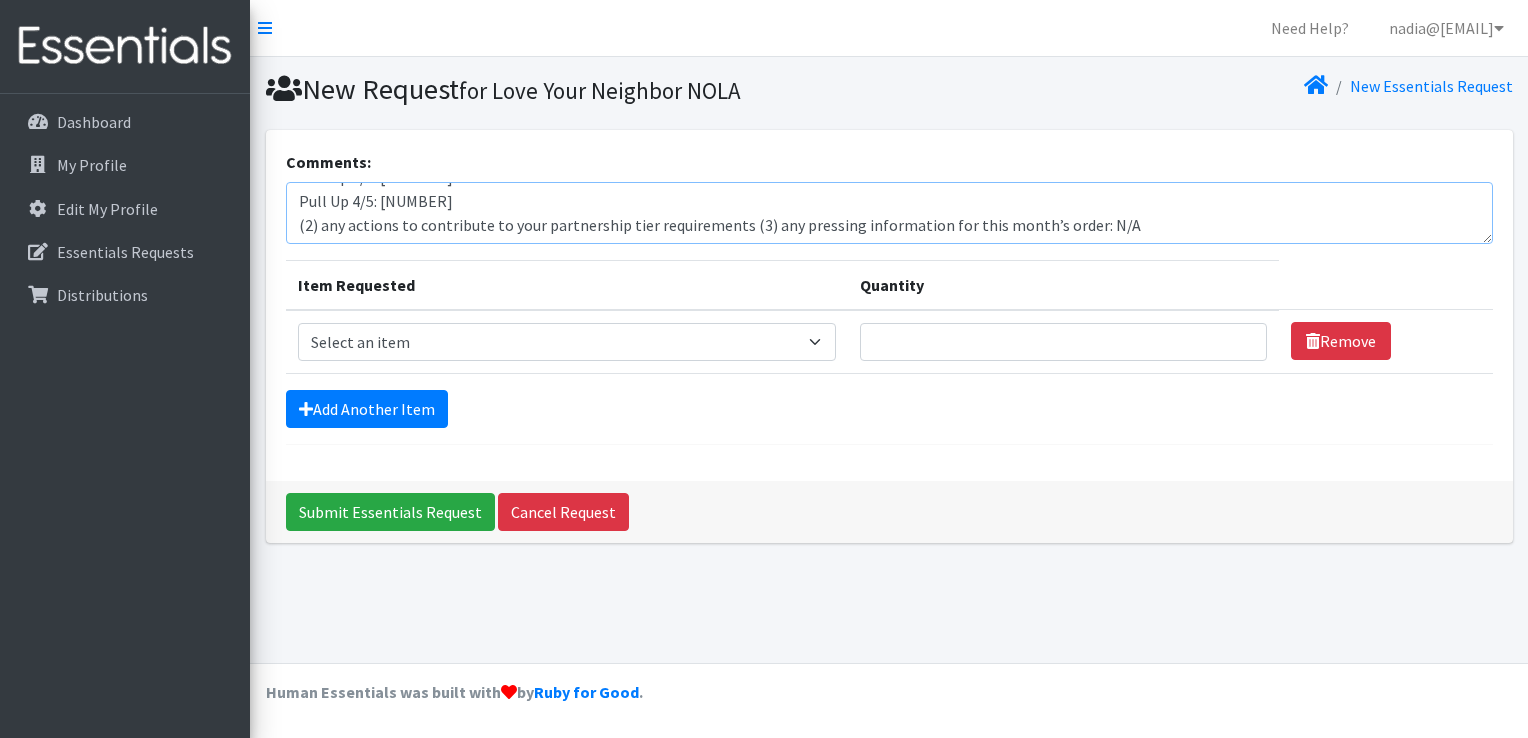 click on "(1) Number of individuals who received products for each product line in the previous month:
NB: [NUMBER]
1: [NUMBER]
2: [NUMBER]
3: [NUMBER]
4: [NUMBER]
5: [NUMBER]
6: [NUMBER]
Pull Up 2/3: [NUMBER]
Pull Up 3/4: [NUMBER]
Pull Up 4/5: [NUMBER]
(2) any actions to contribute to your partnership tier requirements (3) any pressing information for this month’s order: N/A" at bounding box center (889, 213) 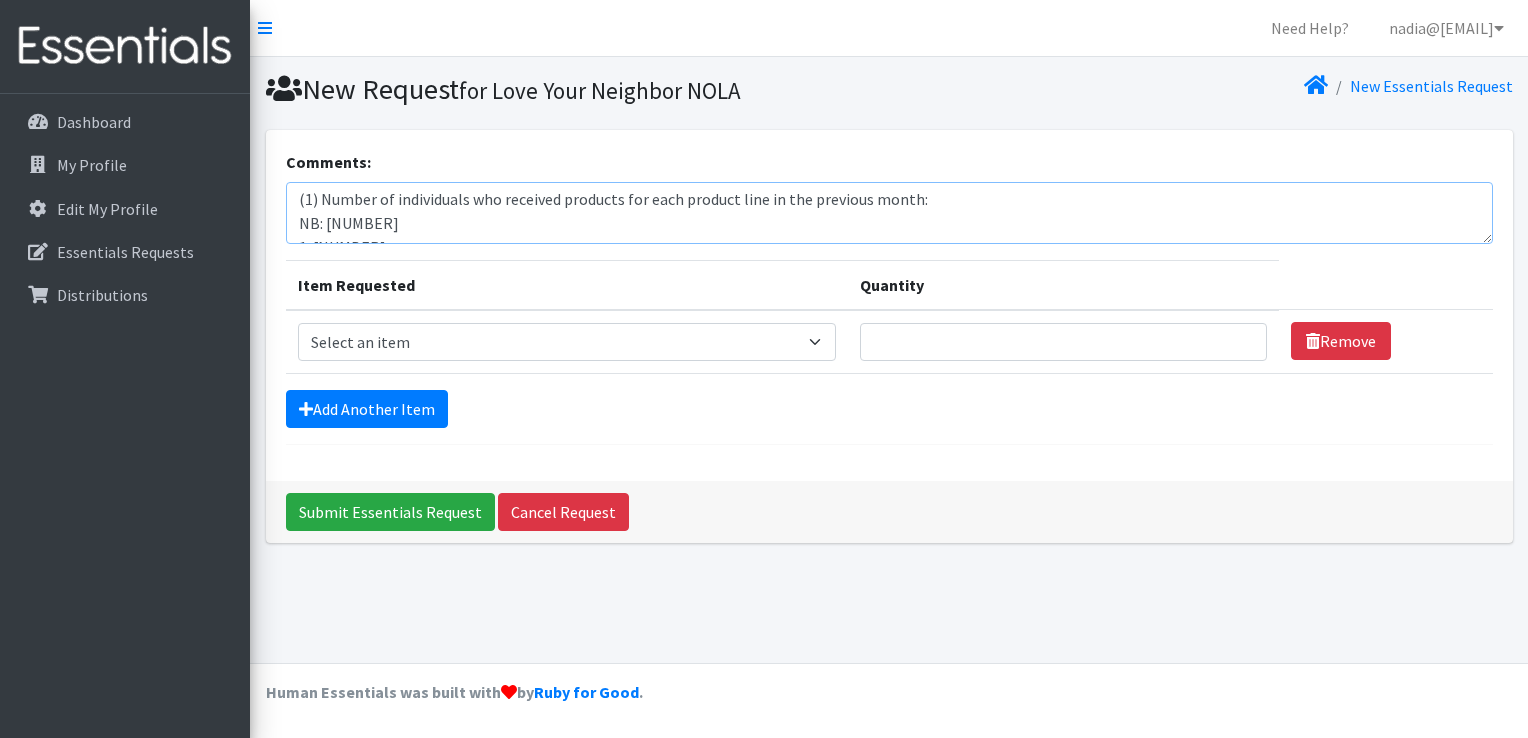 scroll, scrollTop: 0, scrollLeft: 0, axis: both 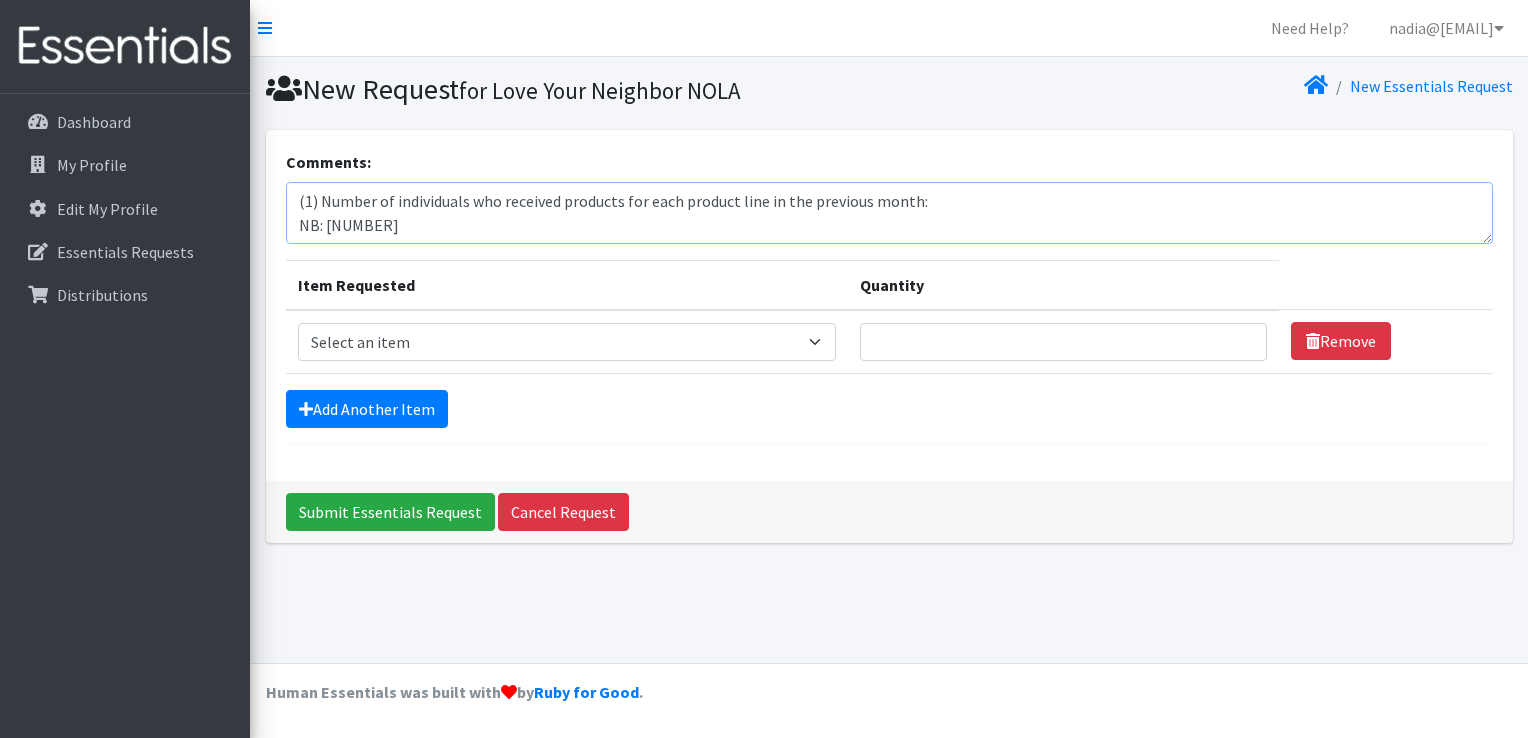 click on "(1) Number of individuals who received products for each product line in the previous month:
NB: [NUMBER]
1: [NUMBER]
2: [NUMBER]
3: [NUMBER]
4: [NUMBER]
5: [NUMBER]
6: [NUMBER]
Pull Up 2/3: [NUMBER]
Pull Up 3/4: [NUMBER]
Pull Up 4/5: [NUMBER]
(2) any actions to contribute to your partnership tier requirements (3) any pressing information for this month’s order: N/A" at bounding box center [889, 213] 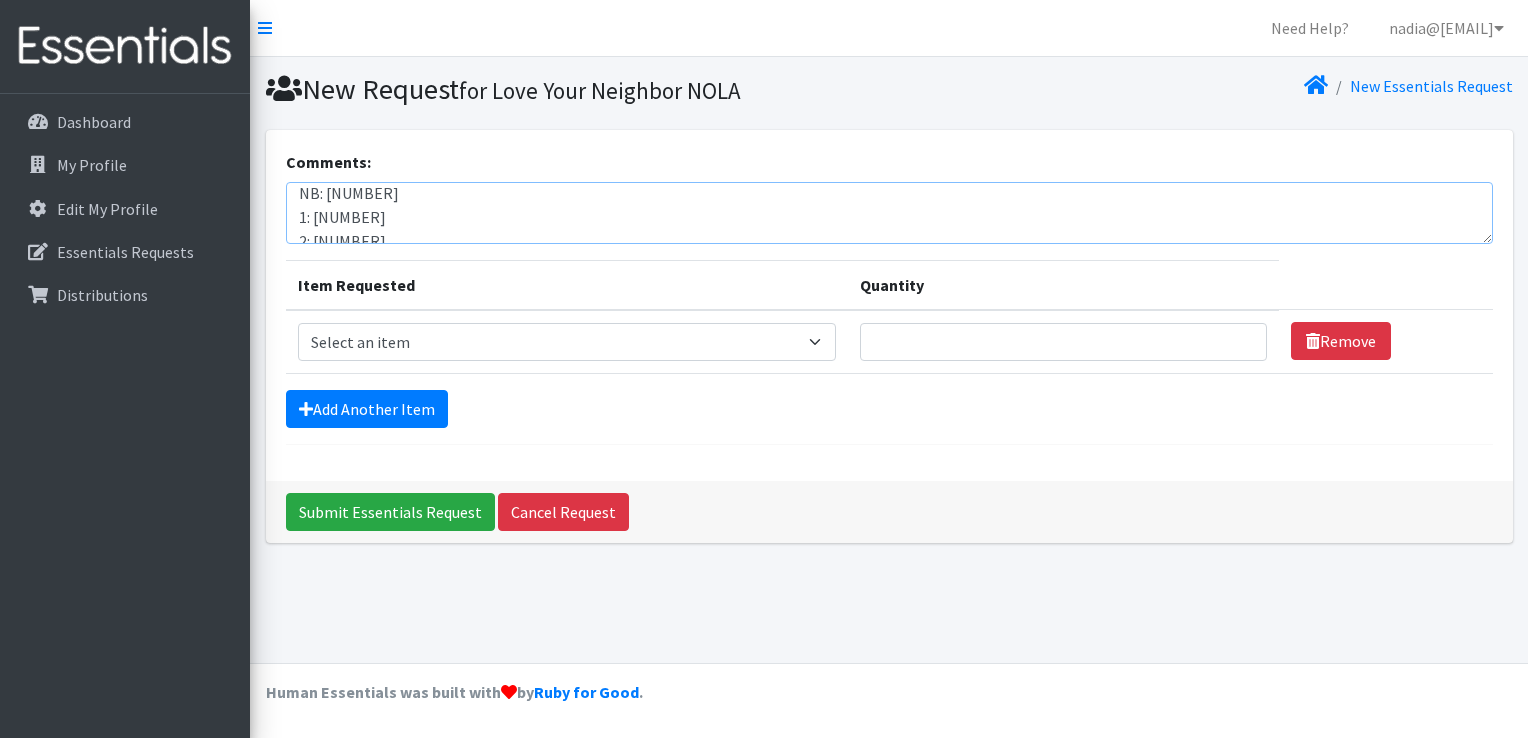scroll, scrollTop: 0, scrollLeft: 0, axis: both 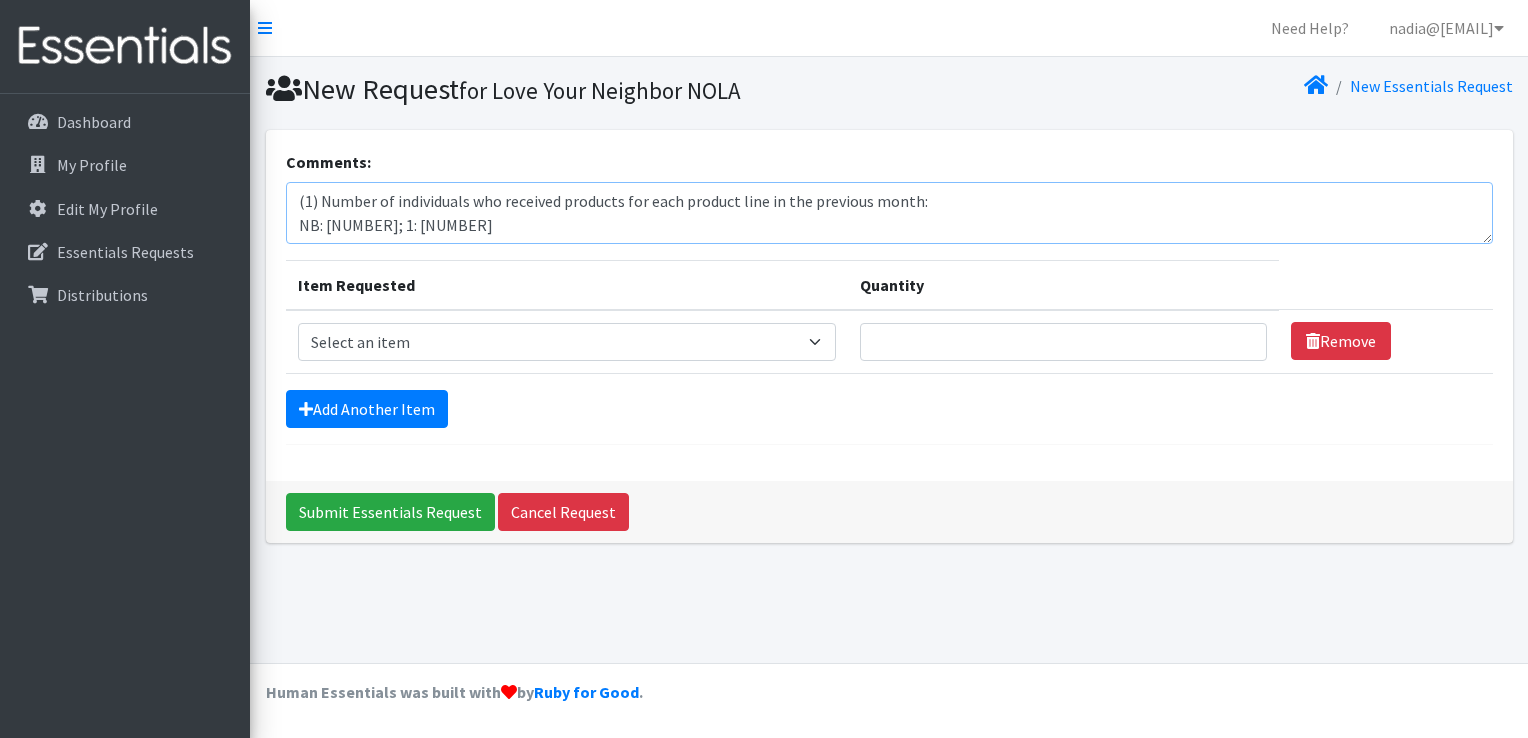 click on "(1) Number of individuals who received products for each product line in the previous month:
NB: [NUMBER]; 1: [NUMBER]
2: [NUMBER]
3: [NUMBER]
4: [NUMBER]
5: [NUMBER]
6: [NUMBER]
Pull Up 2/3: [NUMBER]
Pull Up 3/4: [NUMBER]
Pull Up 4/5: [NUMBER]
(2) any actions to contribute to your partnership tier requirements (3) any pressing information for this month’s order: N/A" at bounding box center [889, 213] 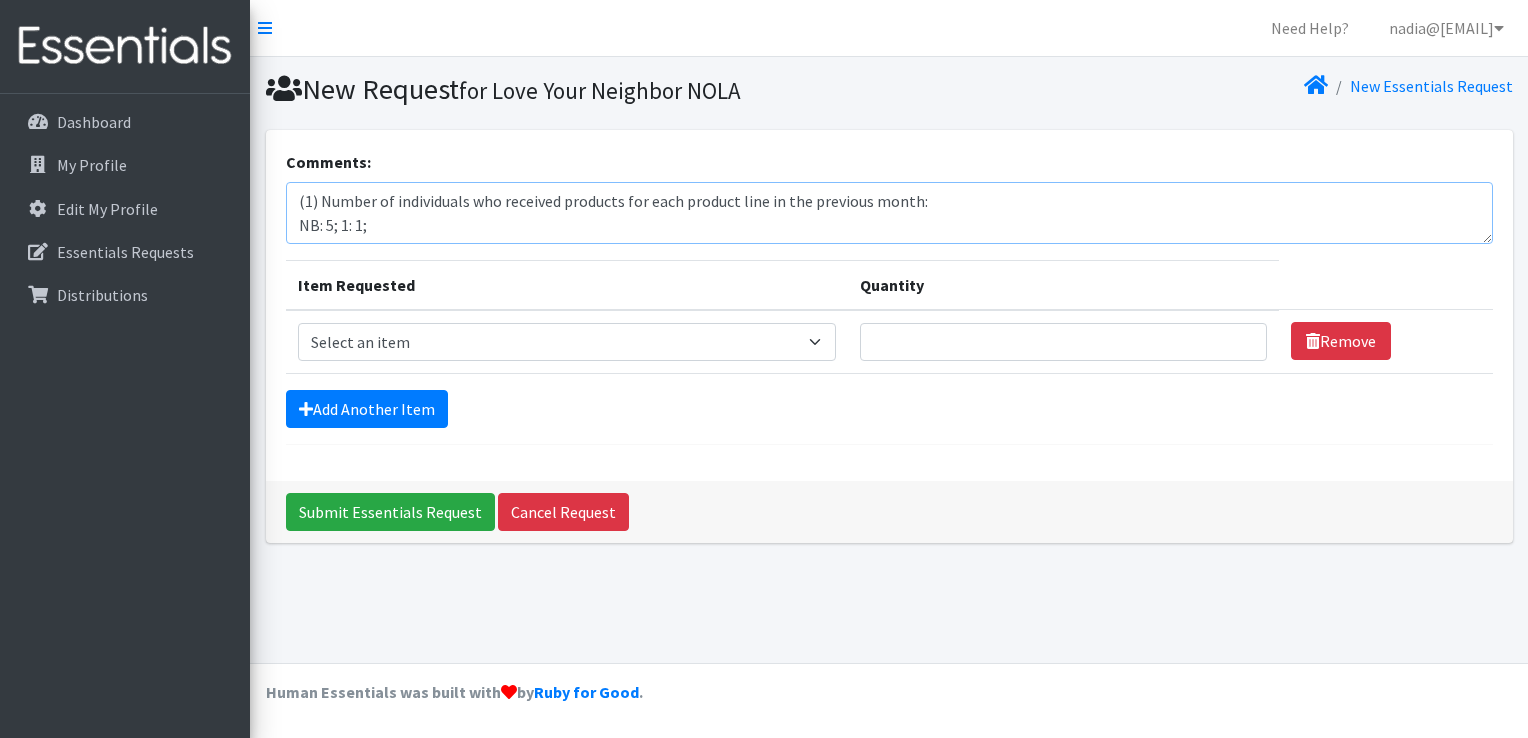 scroll, scrollTop: 16, scrollLeft: 0, axis: vertical 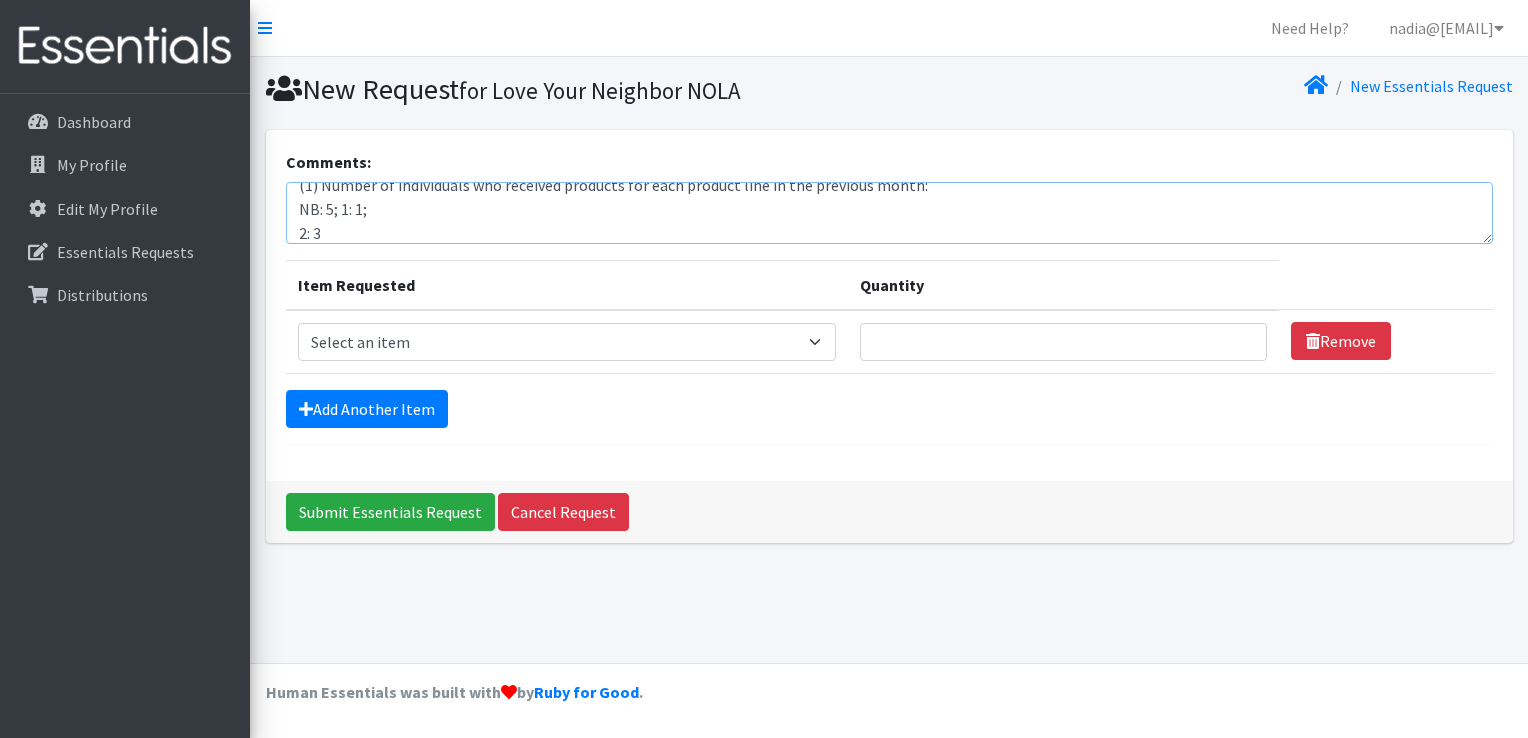 click on "(1) Number of individuals who received products for each product line in the previous month:
NB: 5; 1: 1;
2: 3
3: 4
4: 5
5: 5
6: 10
Pull Up 2/3: 2
Pull Up 3/4: 0
Pull Up 4/5: 5
(2) any actions to contribute to your partnership tier requirements (3) any pressing information for this month’s order: N/A" at bounding box center (889, 213) 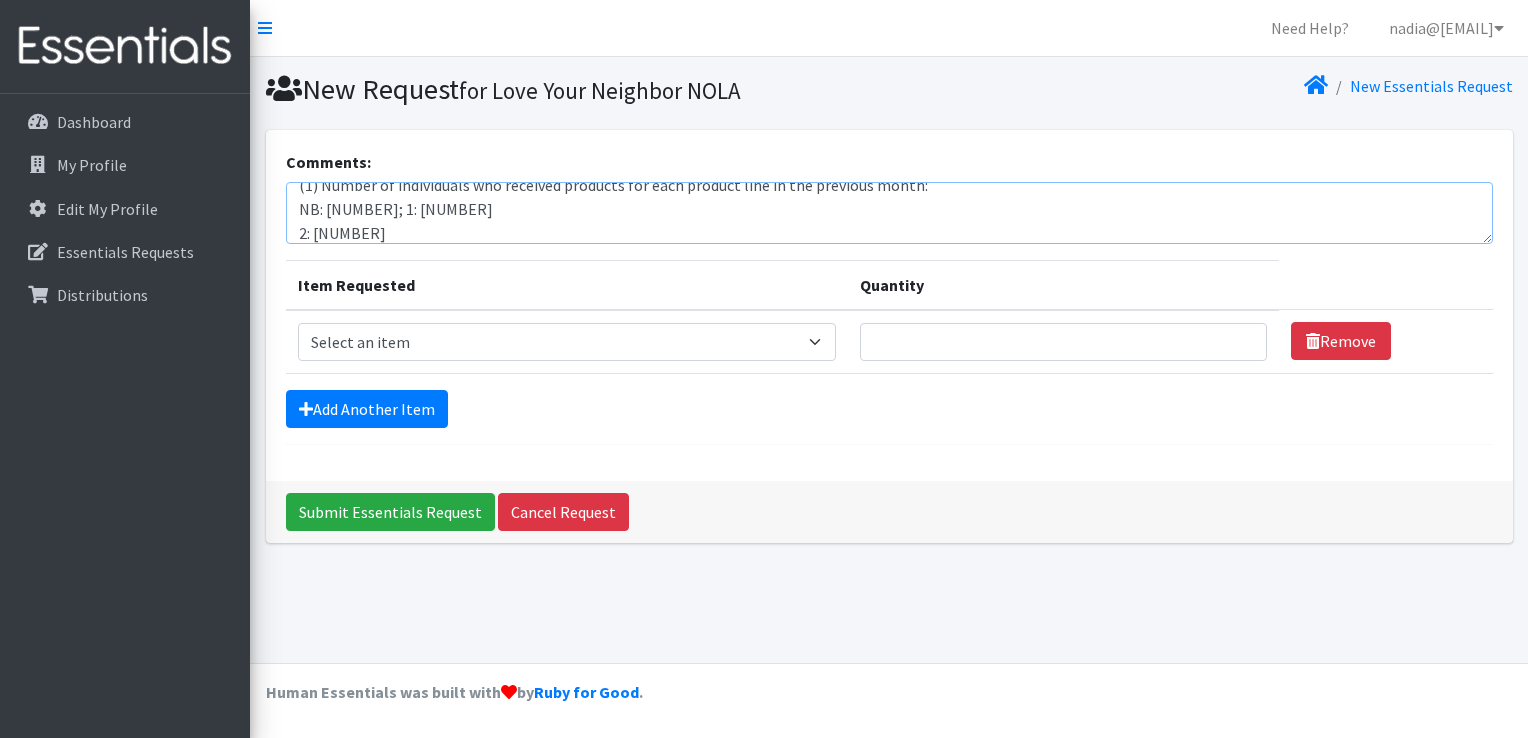 click on "(1) Number of individuals who received products for each product line in the previous month:
NB: [NUMBER]; 1: [NUMBER]
2: [NUMBER]
3: [NUMBER]
4: [NUMBER]
5: [NUMBER]
6: [NUMBER]
Pull Up 2/3: [NUMBER]
Pull Up 3/4: [NUMBER]
Pull Up 4/5: [NUMBER]
(2) any actions to contribute to your partnership tier requirements (3) any pressing information for this month’s order: N/A" at bounding box center [889, 213] 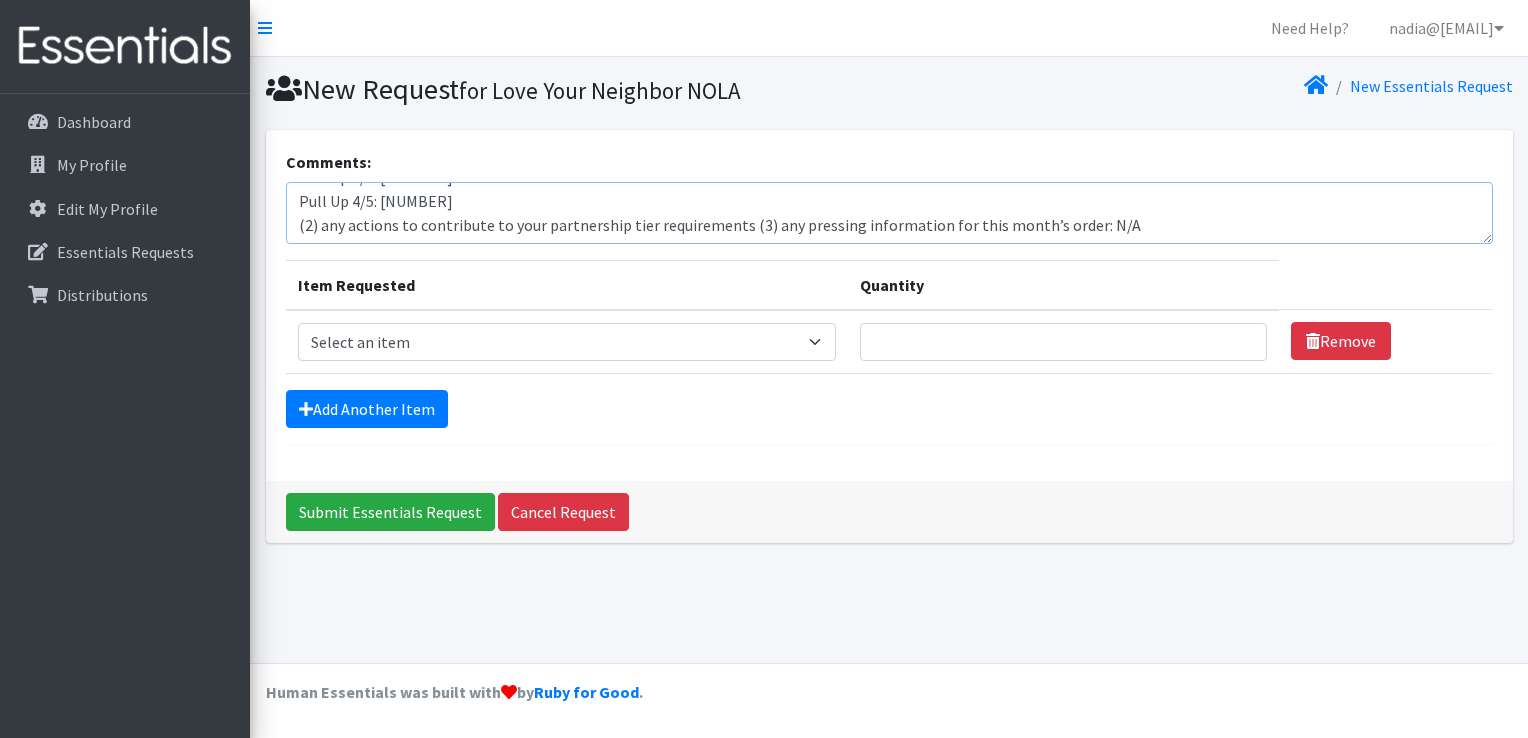 scroll, scrollTop: 0, scrollLeft: 0, axis: both 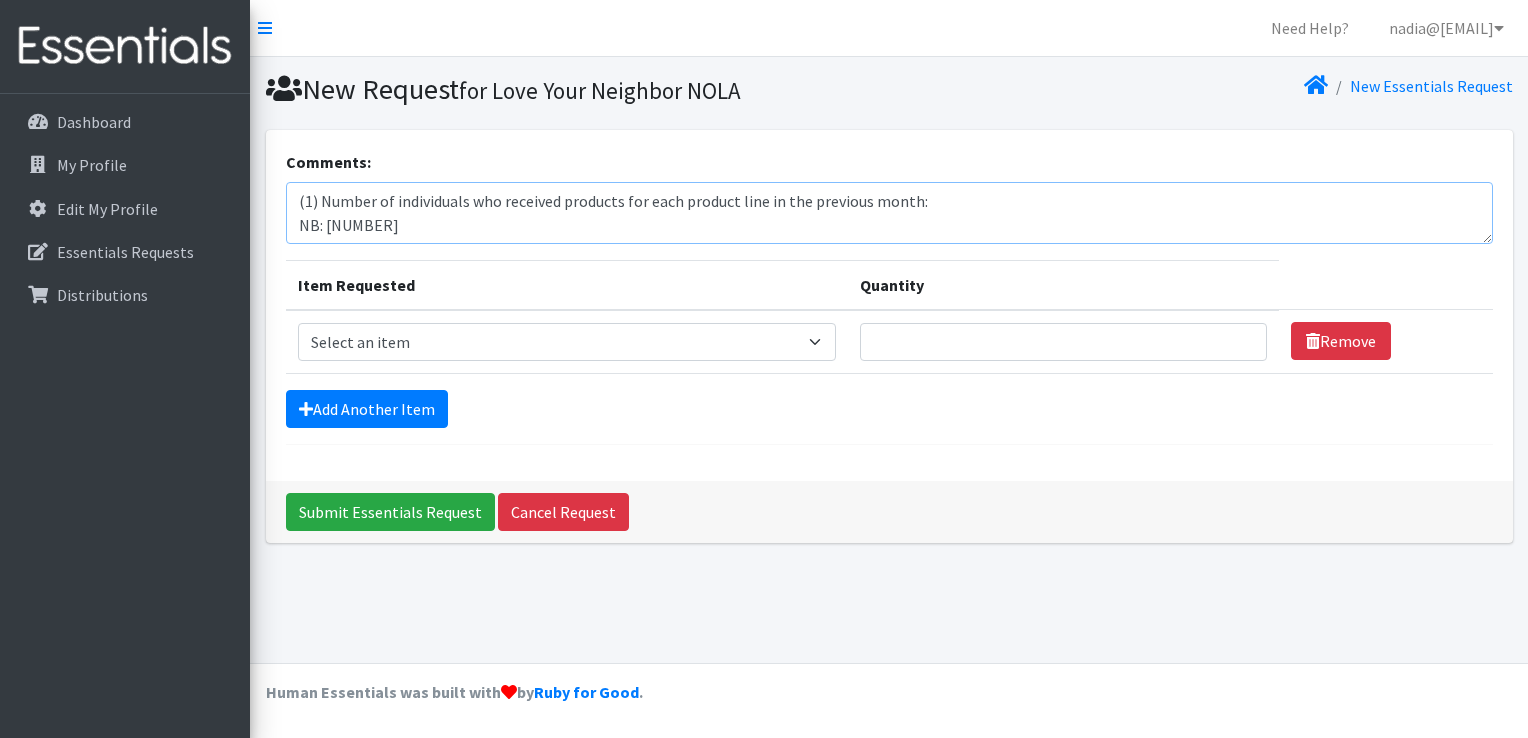 type on "(1) Number of individuals who received products for each product line in the previous month:
NB: [NUMBER]
1: [NUMBER]
2: [NUMBER]
3: [NUMBER]
4: [NUMBER]
5: [NUMBER]
6: [NUMBER]
Pull Up 2/3: [NUMBER]
Pull Up 3/4: [NUMBER]
Pull Up 4/5: [NUMBER]
(2) any actions to contribute to your partnership tier requirements (3) any pressing information for this month’s order: N/A" 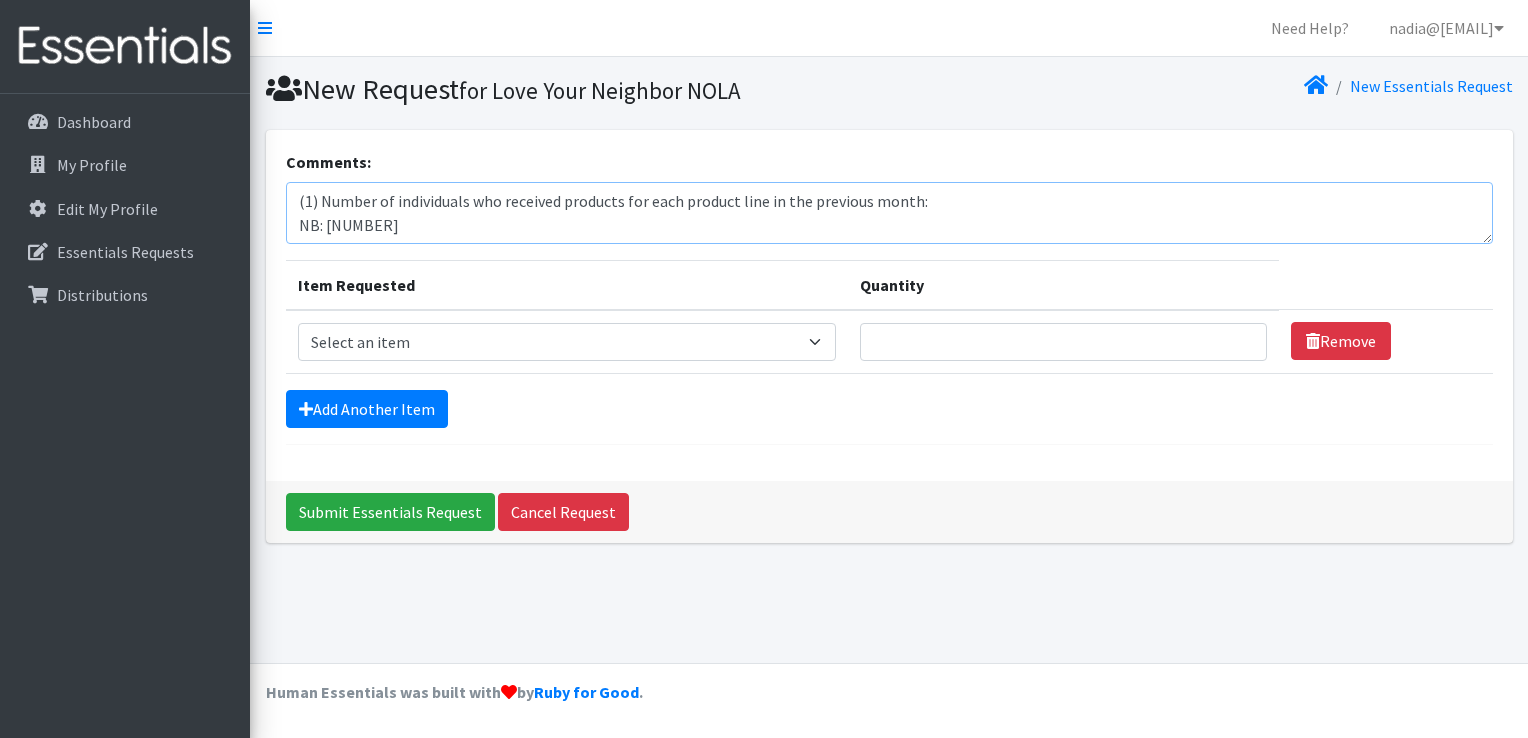 click on "(1) Number of individuals who received products for each product line in the previous month:
NB: [NUMBER]
1: [NUMBER]
2: [NUMBER]
3: [NUMBER]
4: [NUMBER]
5: [NUMBER]
6: [NUMBER]
Pull Up 2/3: [NUMBER]
Pull Up 3/4: [NUMBER]
Pull Up 4/5: [NUMBER]
(2) any actions to contribute to your partnership tier requirements (3) any pressing information for this month’s order: N/A" at bounding box center (889, 213) 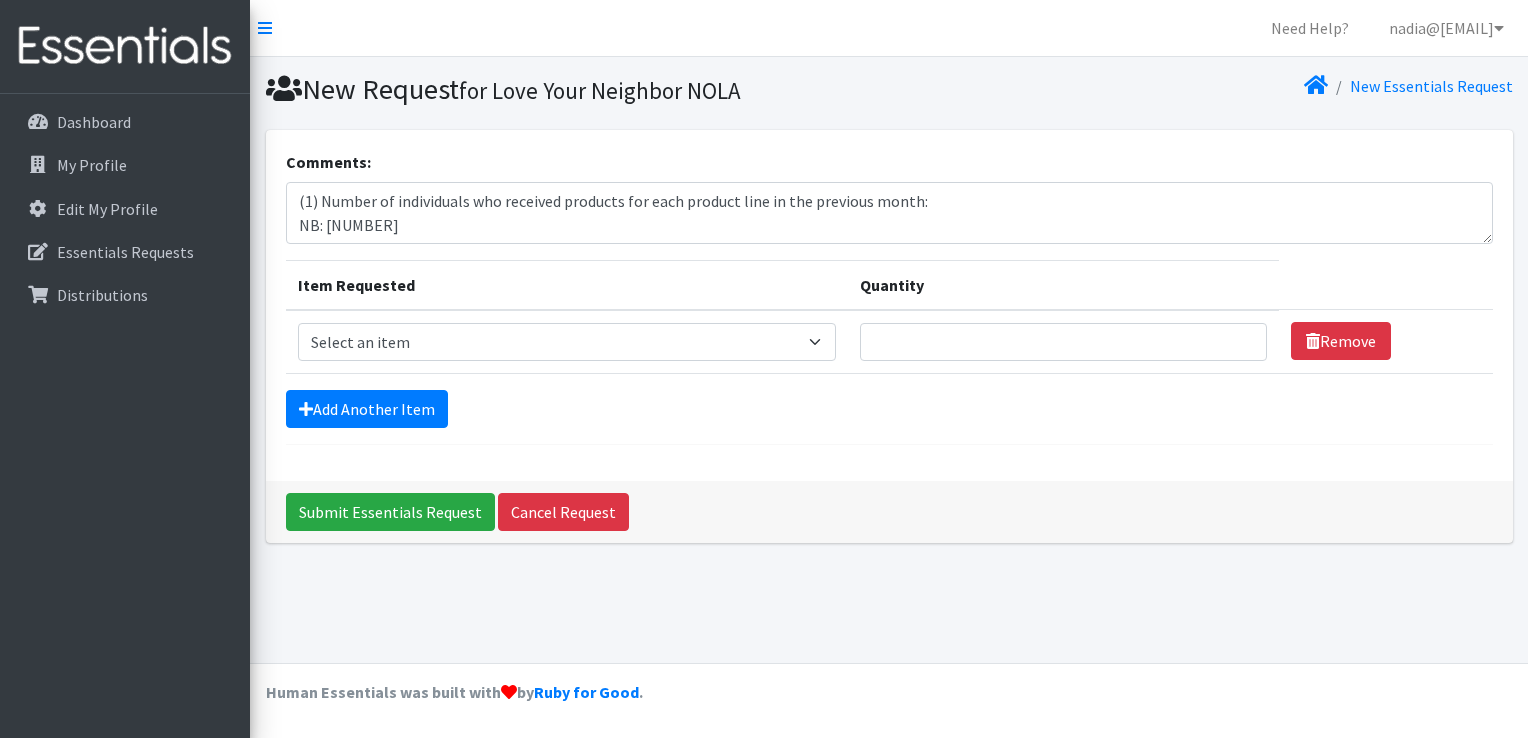 click on "Item Requested" at bounding box center (567, 285) 